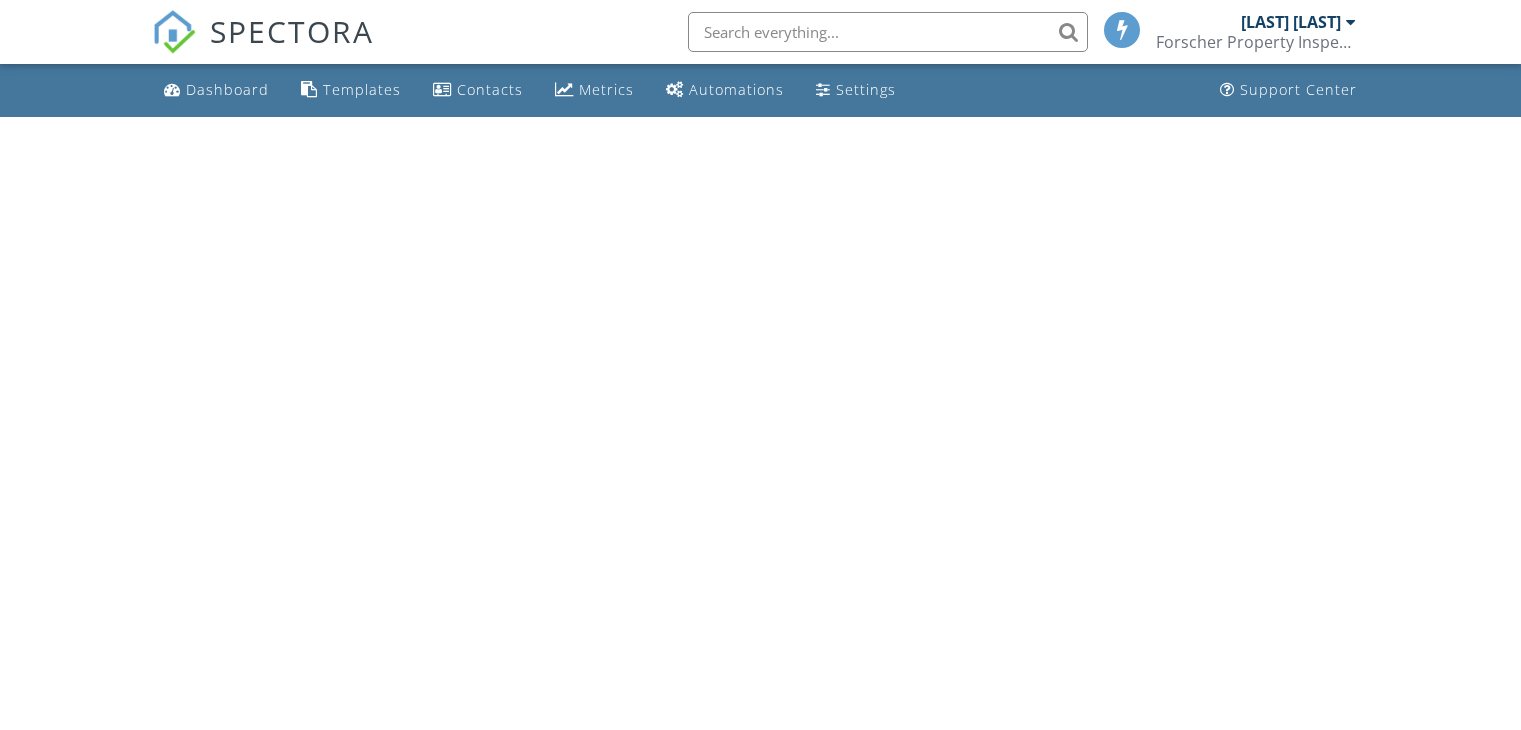 scroll, scrollTop: 0, scrollLeft: 0, axis: both 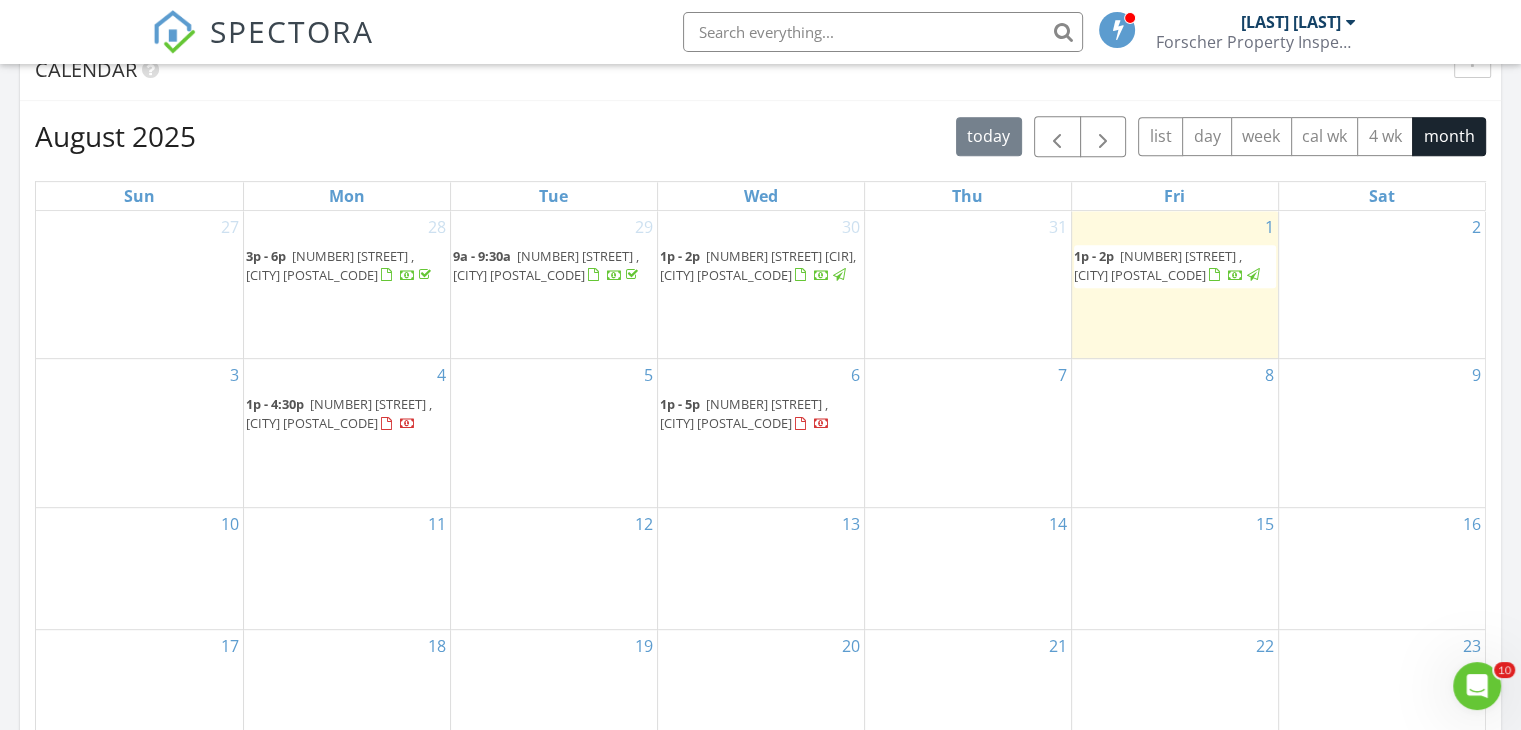 click 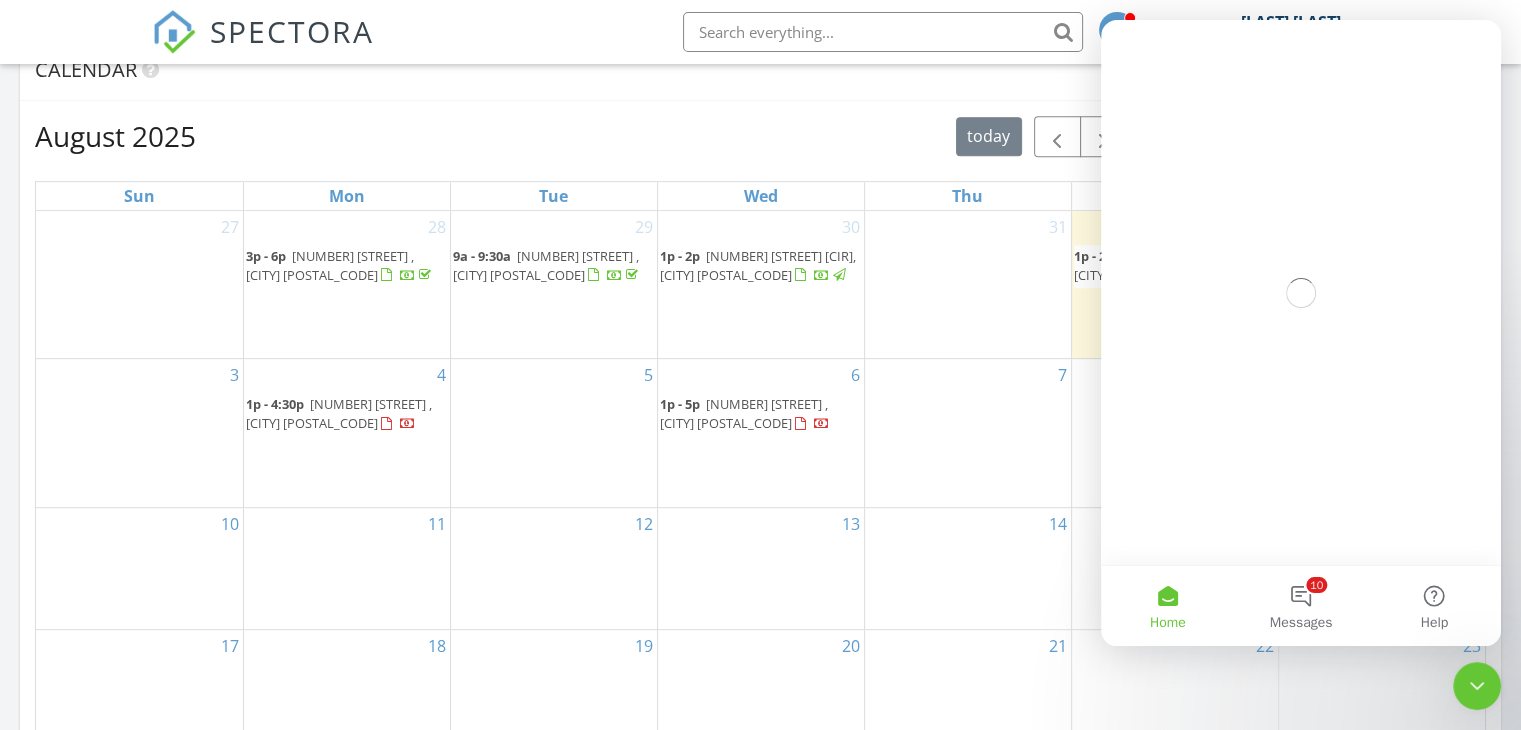 scroll, scrollTop: 0, scrollLeft: 0, axis: both 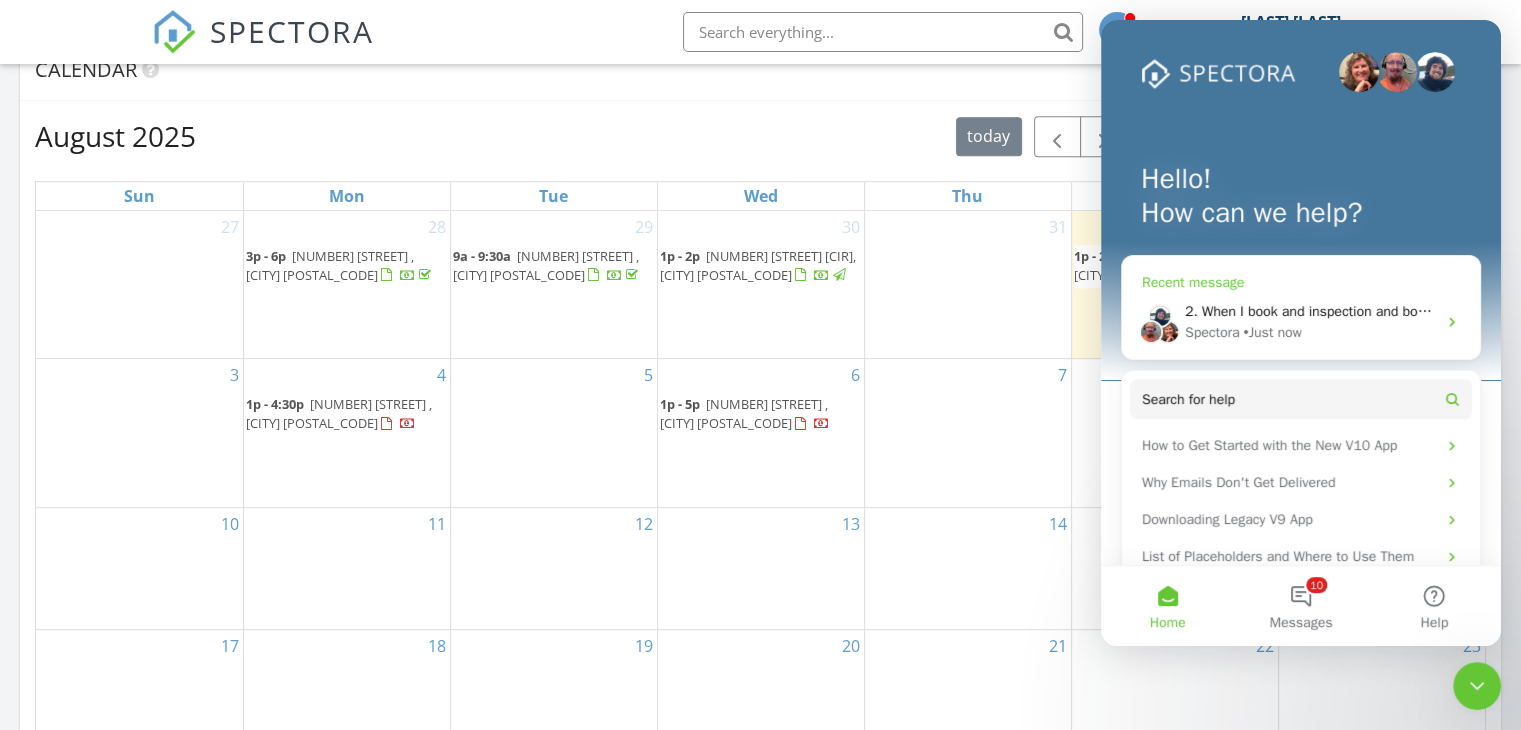click on "2. When I book and inspection and book it with a 4 point and a wind mitigation inspection, the client routinely gets and email asking if they want a 4 point and a wind mit as a specialty inspection. I don't want that email to go out. How to I remedy that?" at bounding box center [1954, 311] 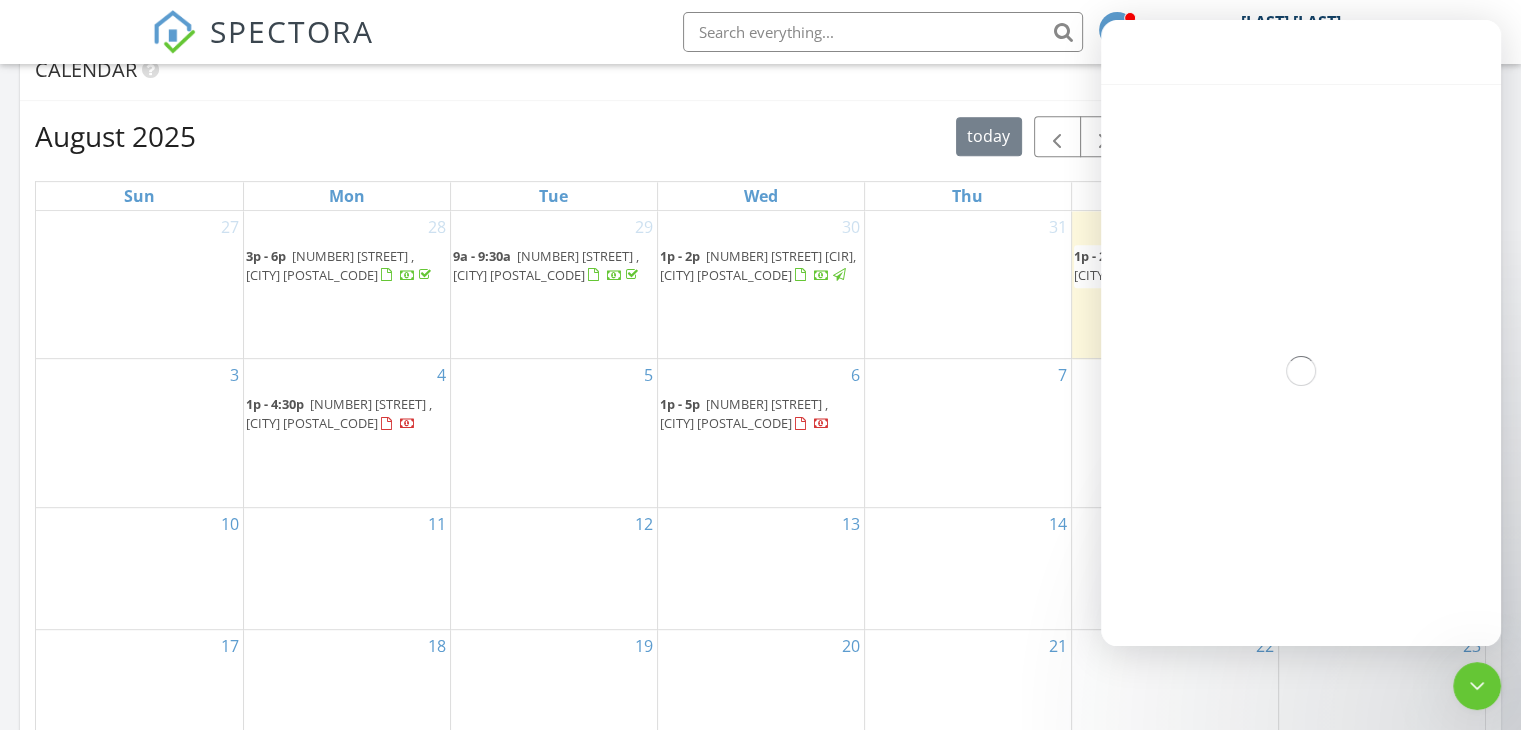 scroll, scrollTop: 728, scrollLeft: 0, axis: vertical 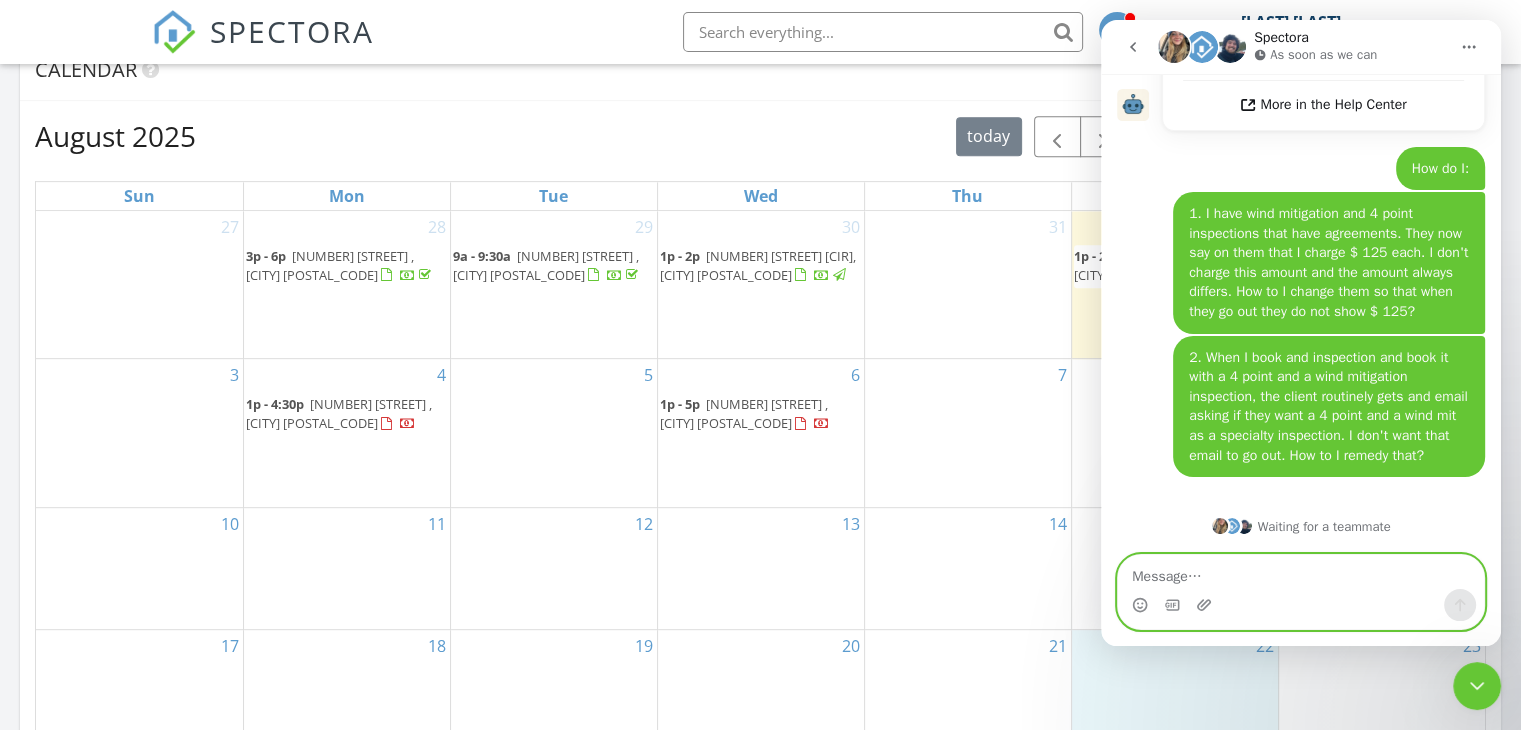 click on "22" at bounding box center [1175, 690] 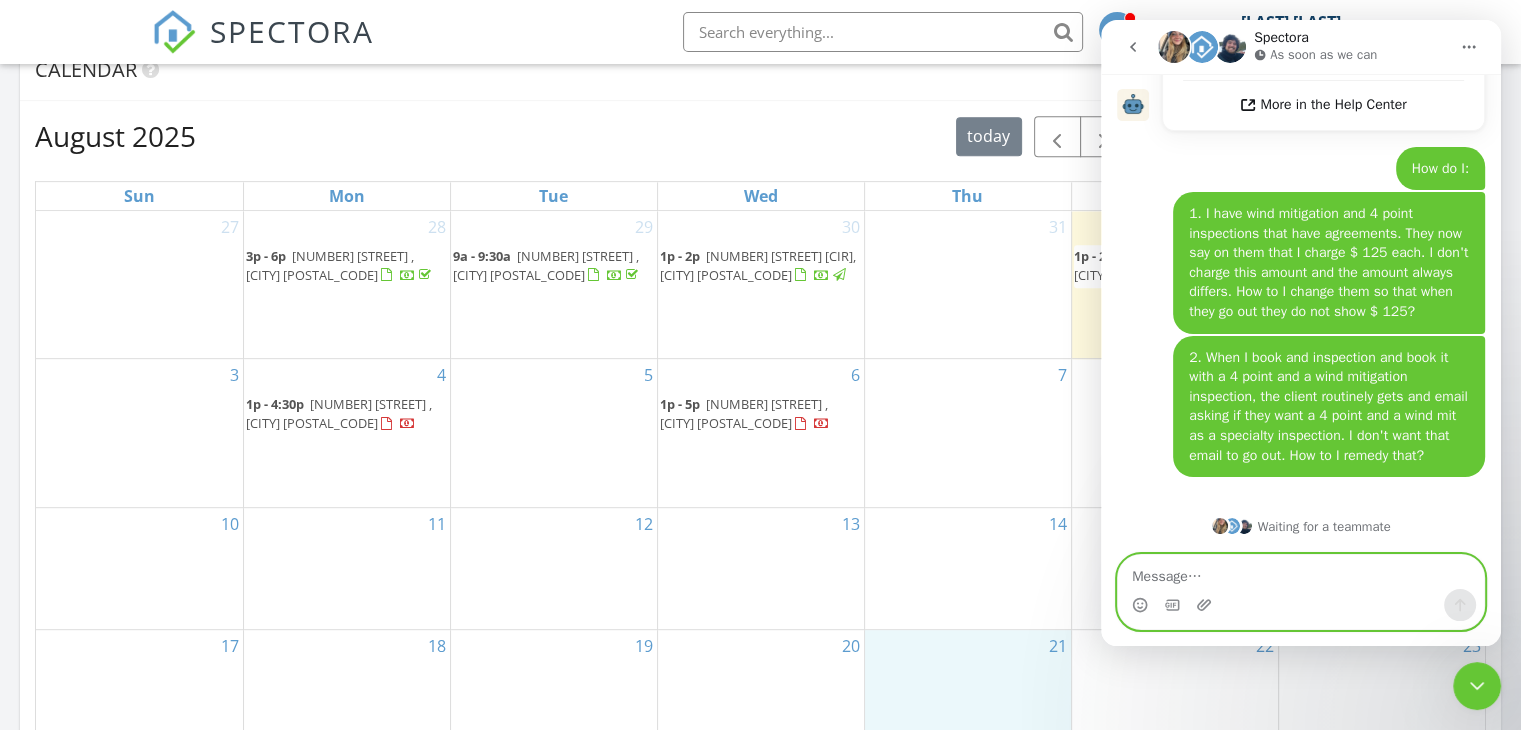 click on "21" at bounding box center [968, 690] 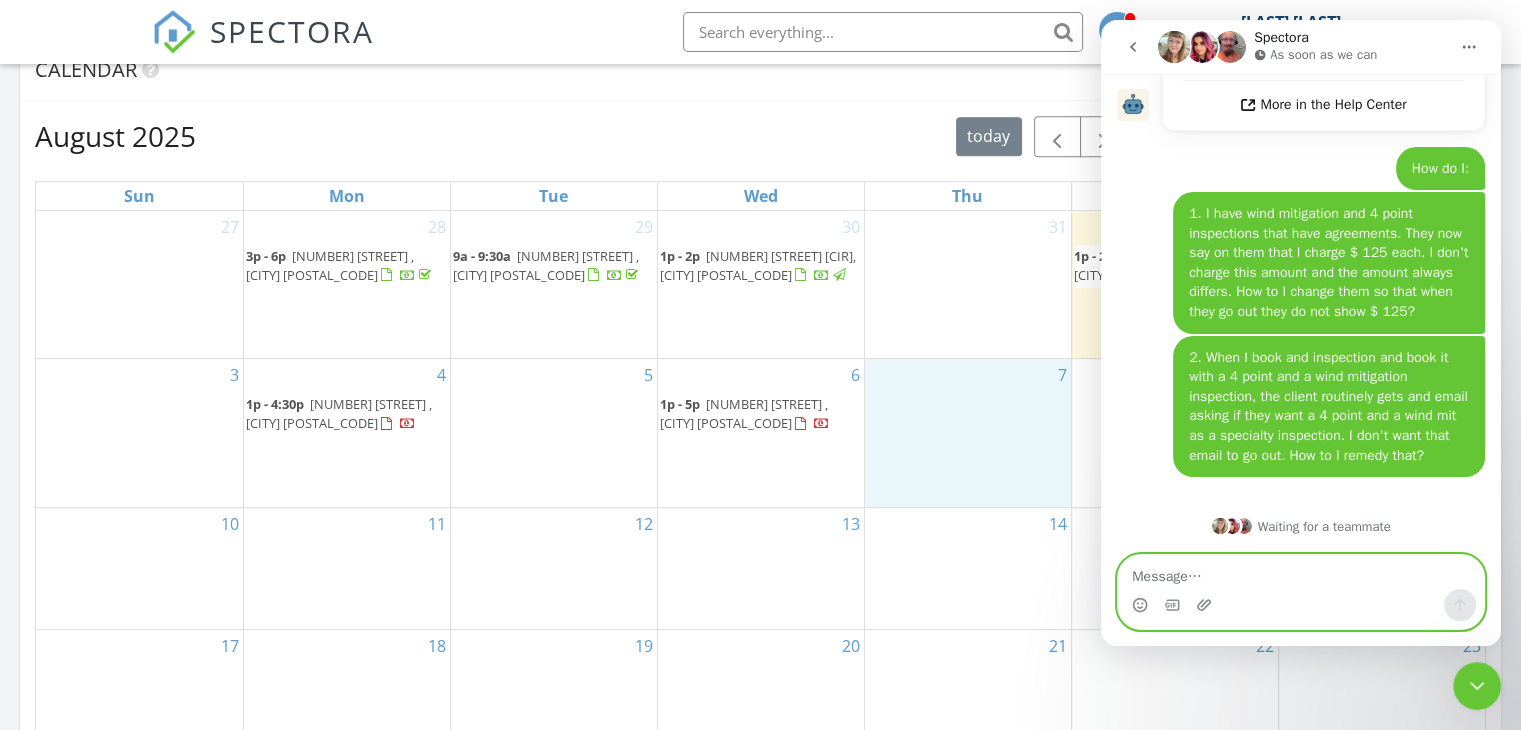 click on "7" at bounding box center (968, 433) 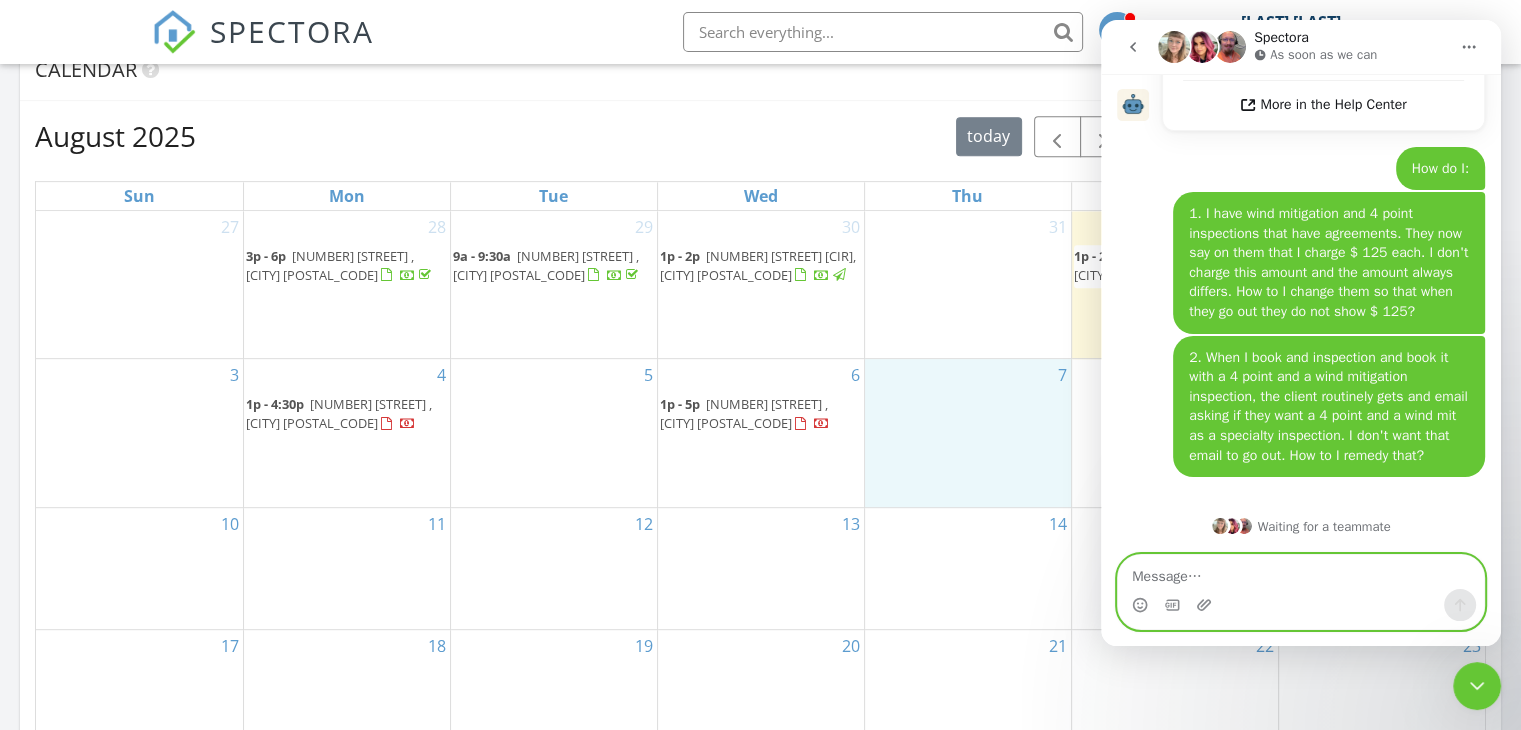 drag, startPoint x: 978, startPoint y: 473, endPoint x: 750, endPoint y: 424, distance: 233.20592 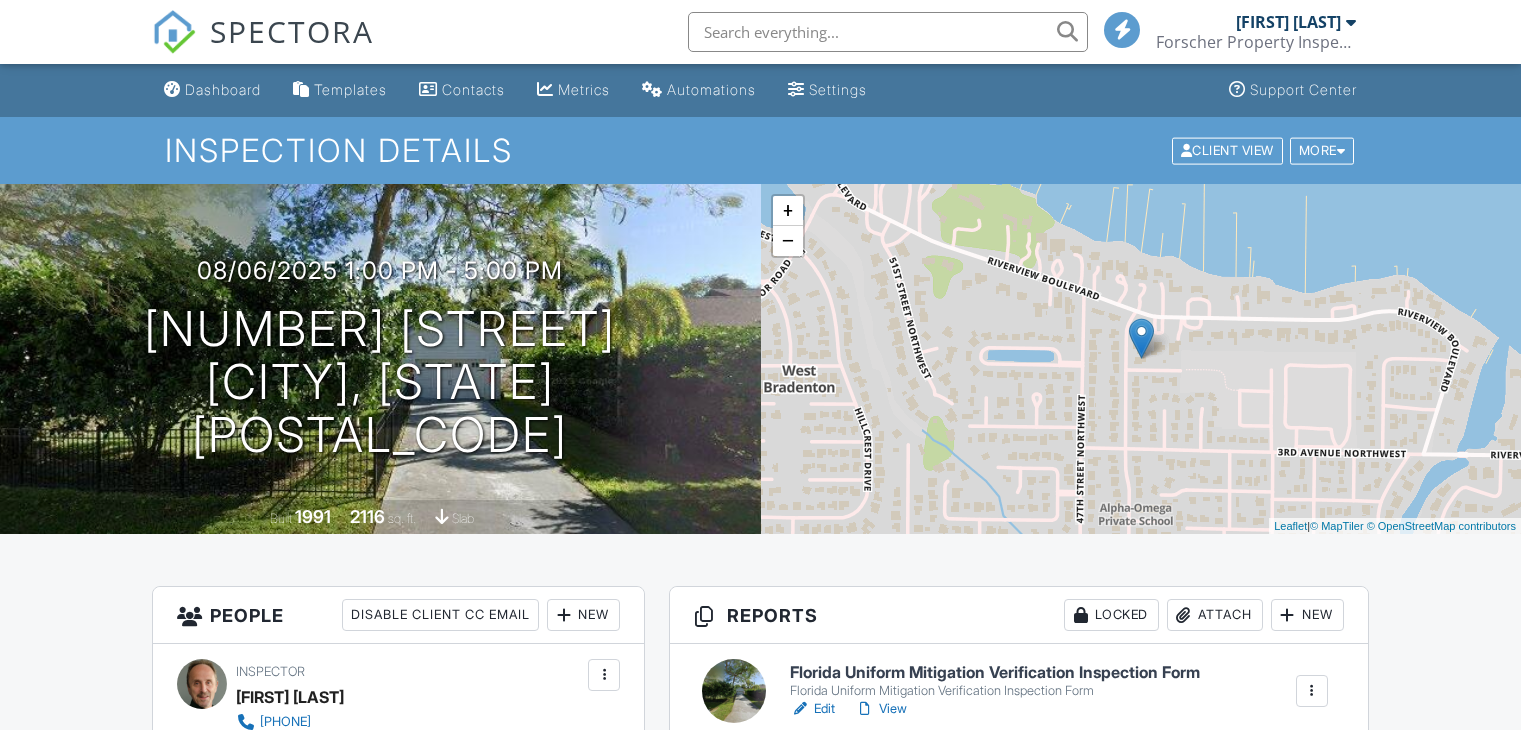scroll, scrollTop: 0, scrollLeft: 0, axis: both 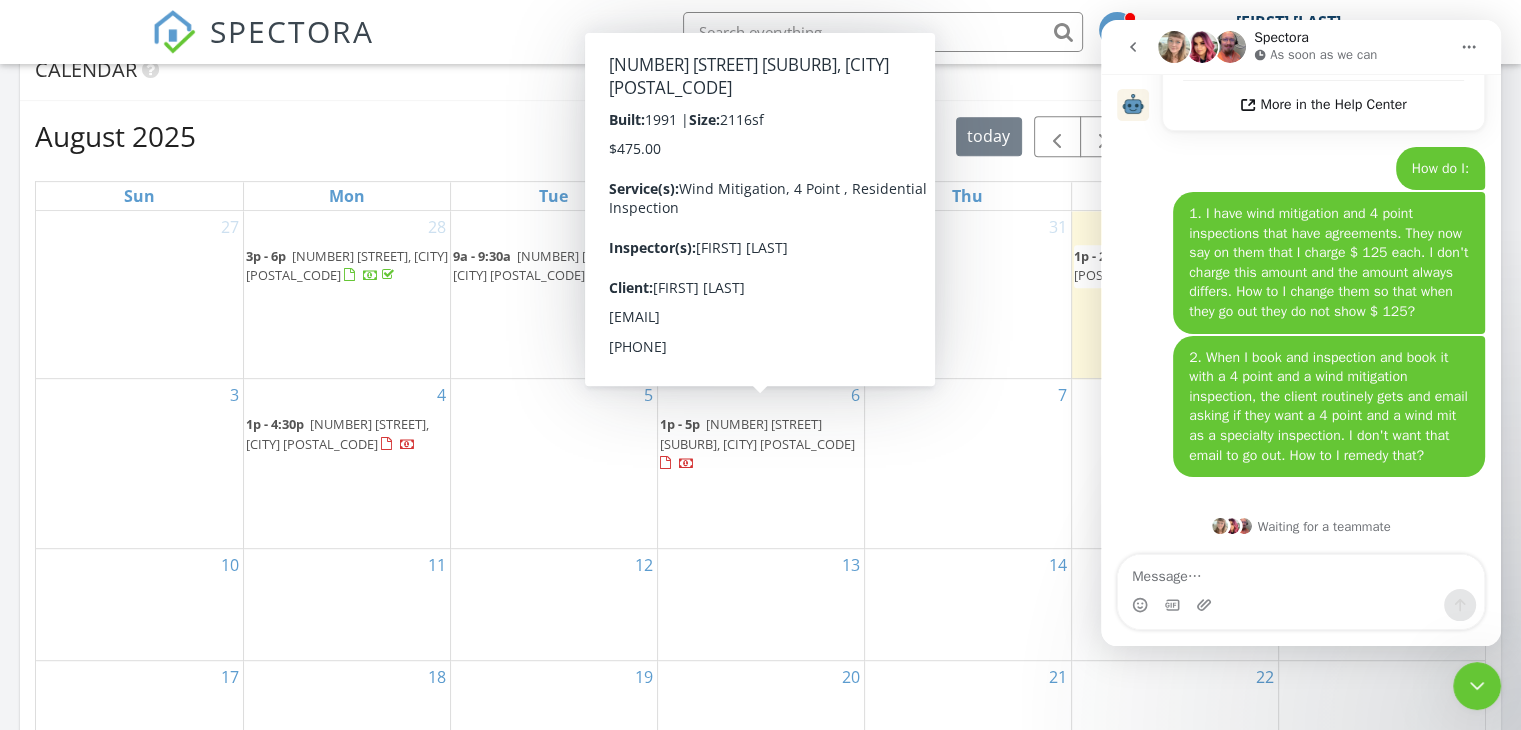 click on "425 46th St NW , Bradenton 34209" at bounding box center (757, 433) 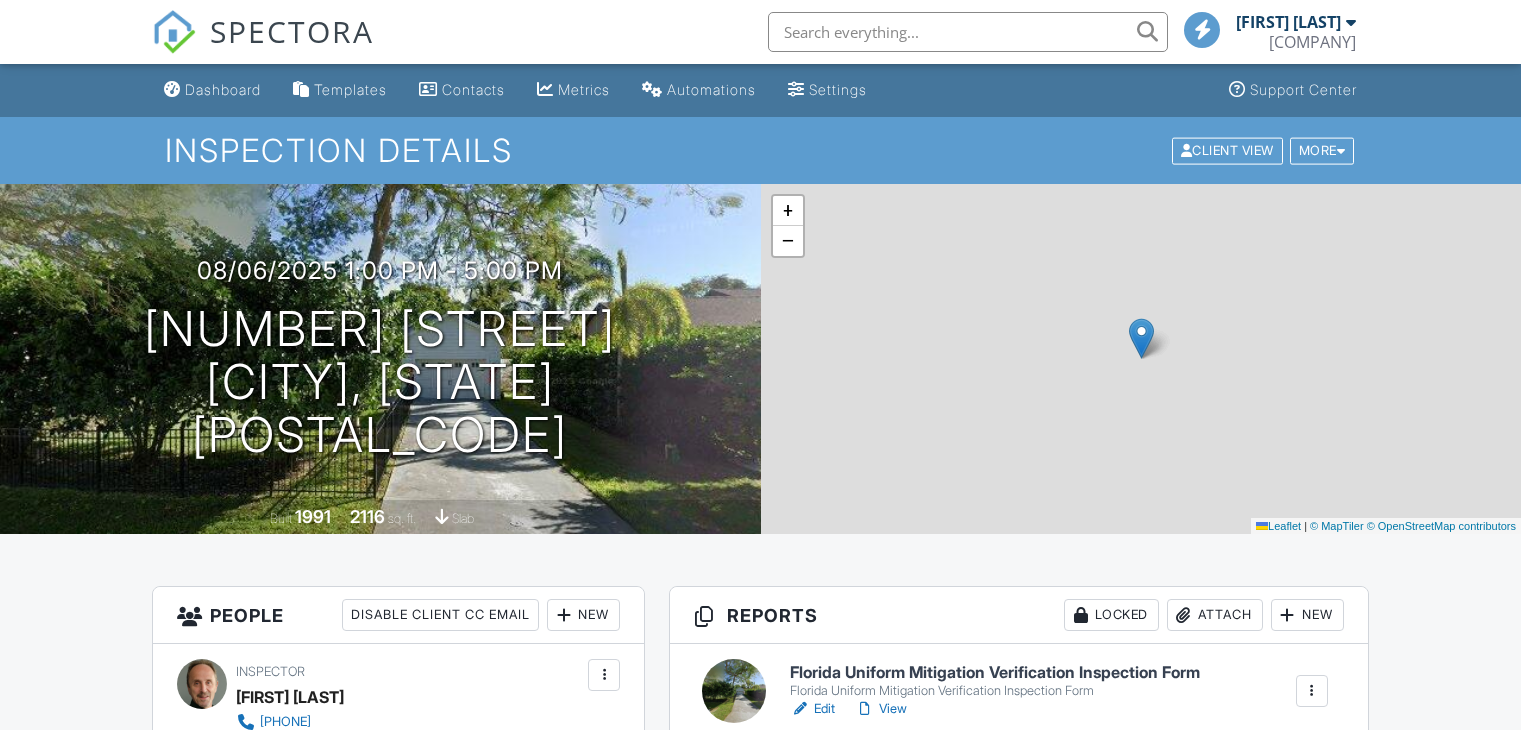 scroll, scrollTop: 0, scrollLeft: 0, axis: both 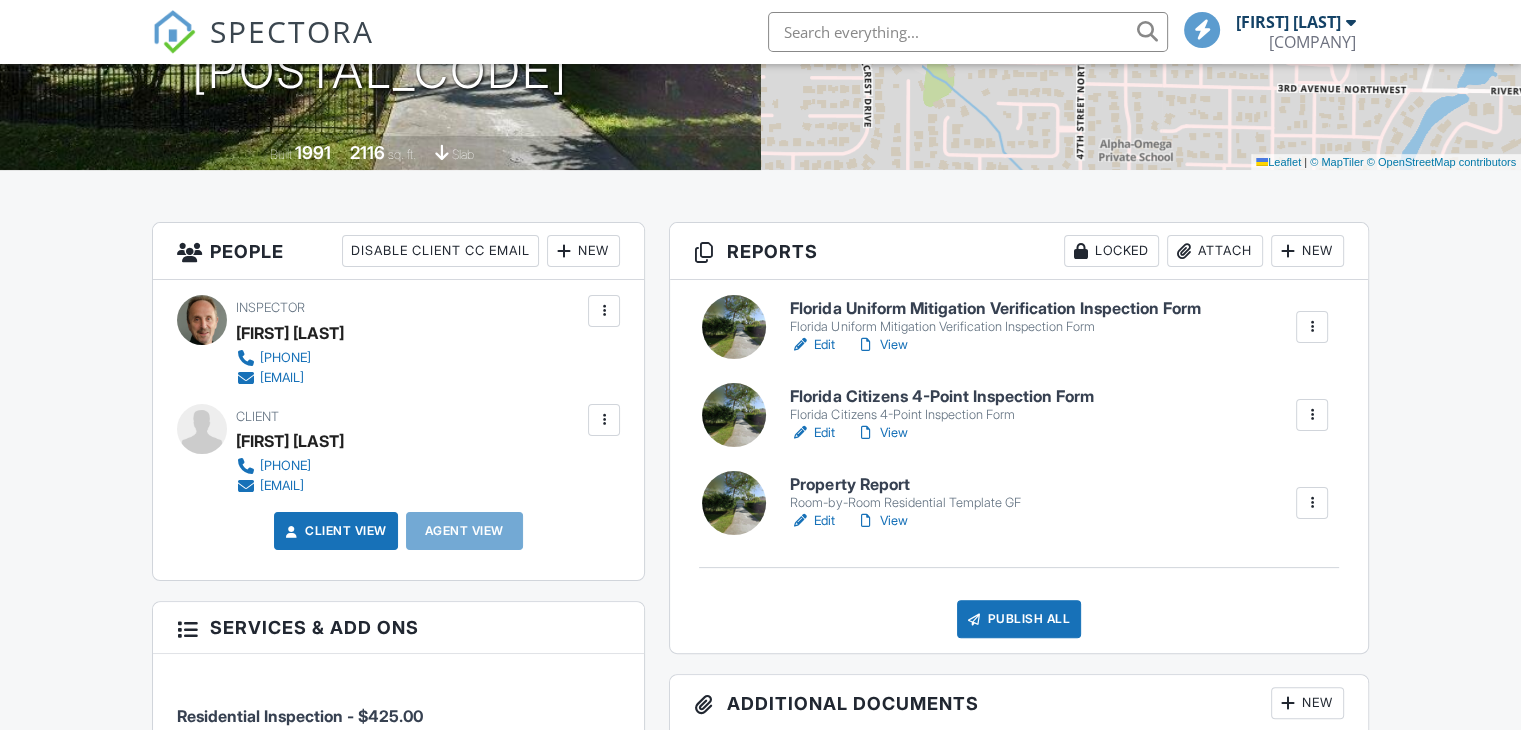 drag, startPoint x: 1534, startPoint y: 142, endPoint x: 1529, endPoint y: 216, distance: 74.168724 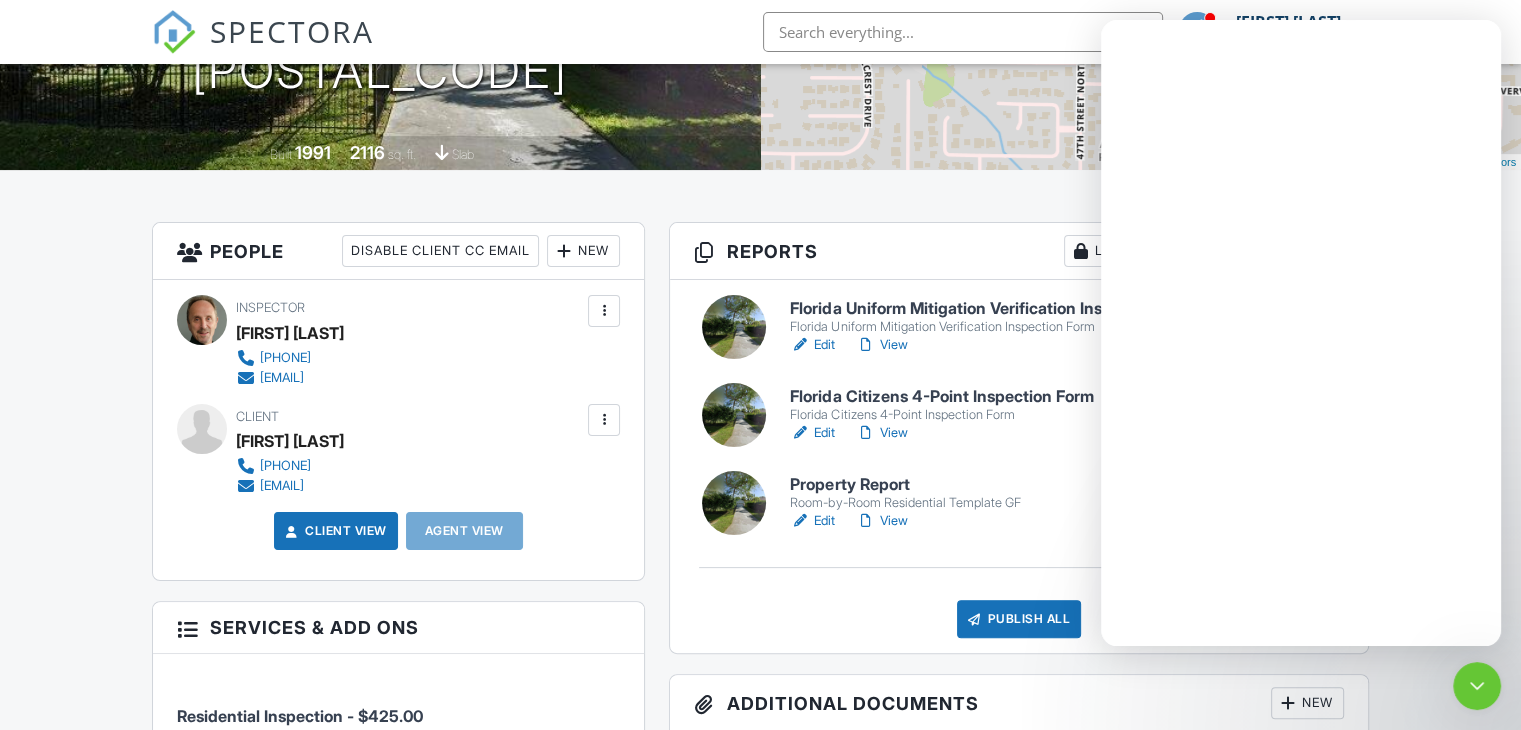 scroll, scrollTop: 0, scrollLeft: 0, axis: both 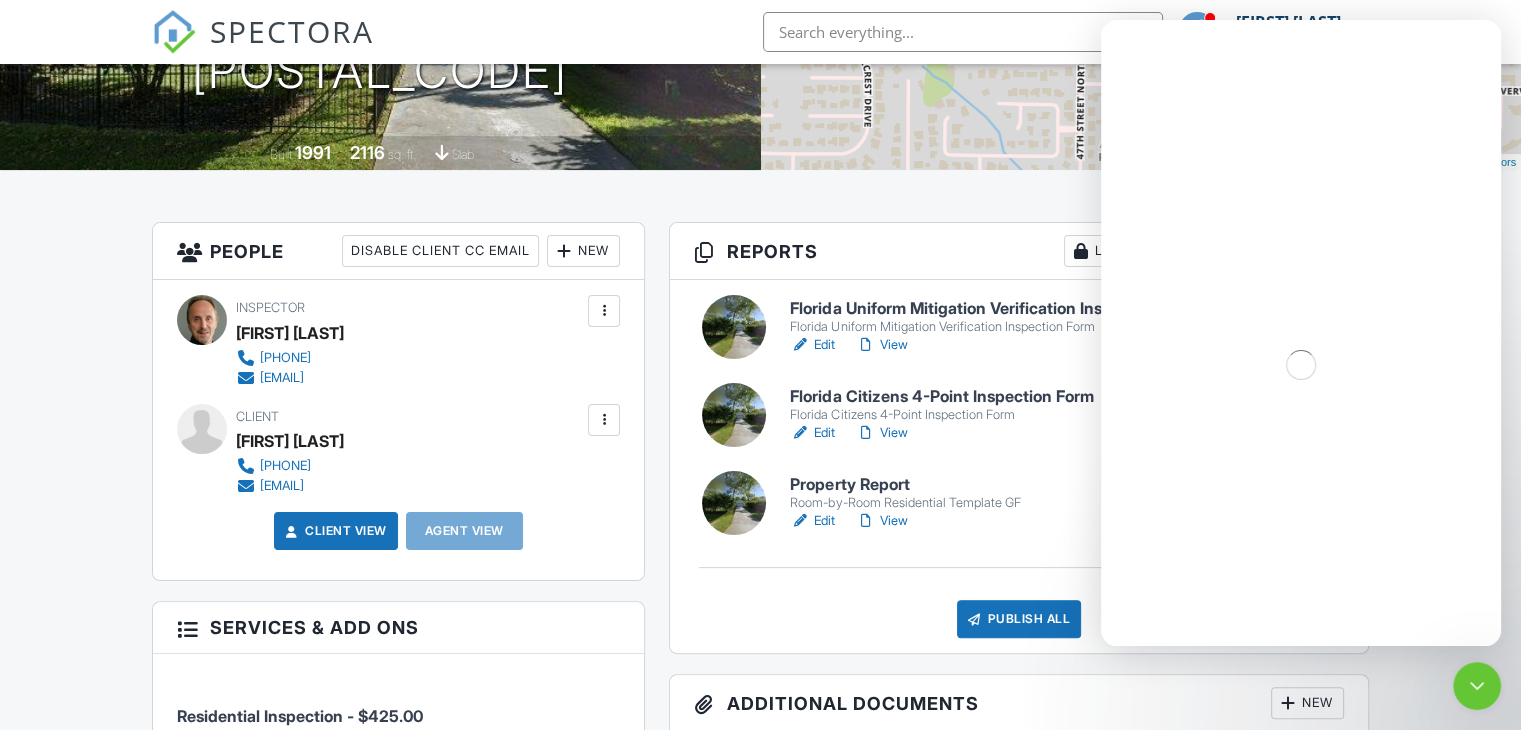 click on "View" at bounding box center [881, 433] 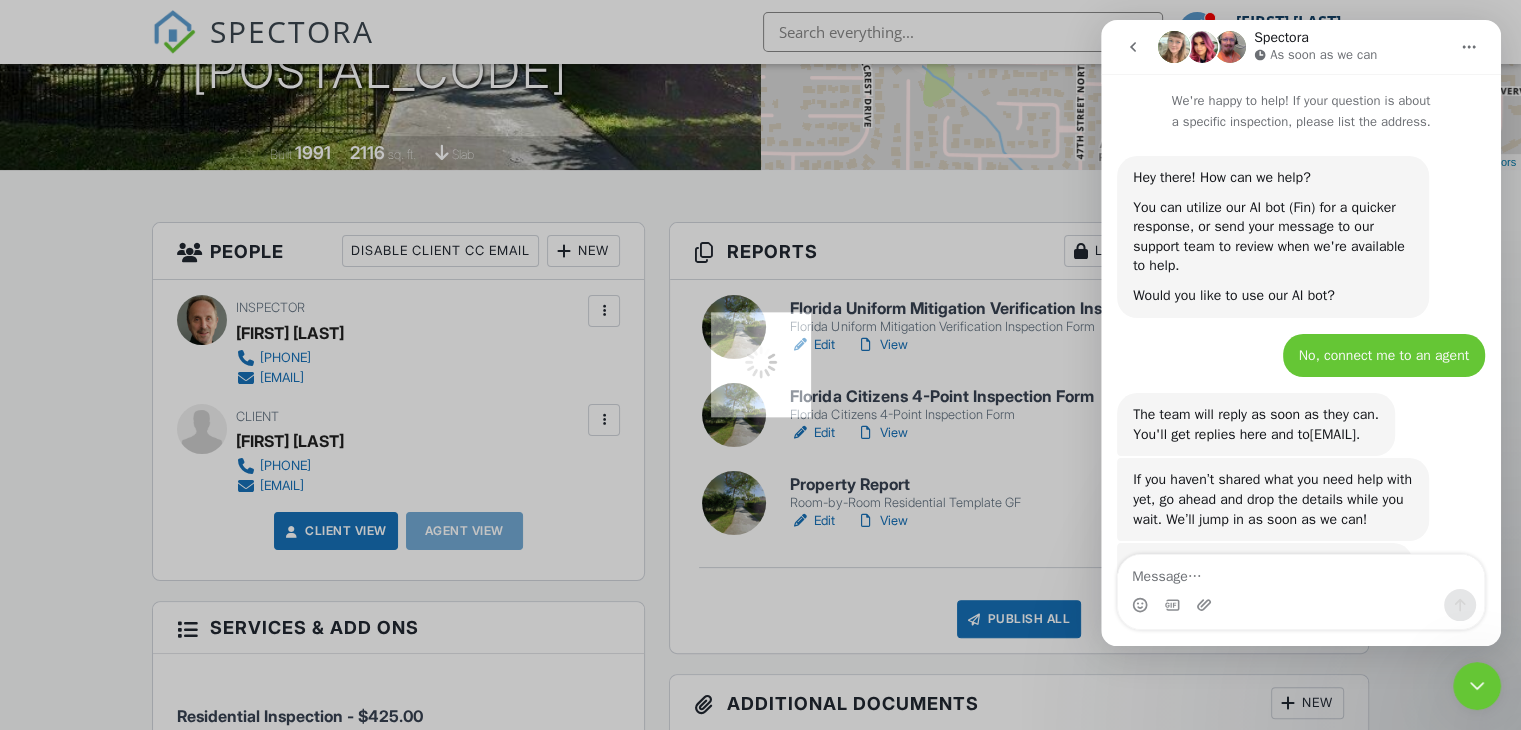 scroll, scrollTop: 728, scrollLeft: 0, axis: vertical 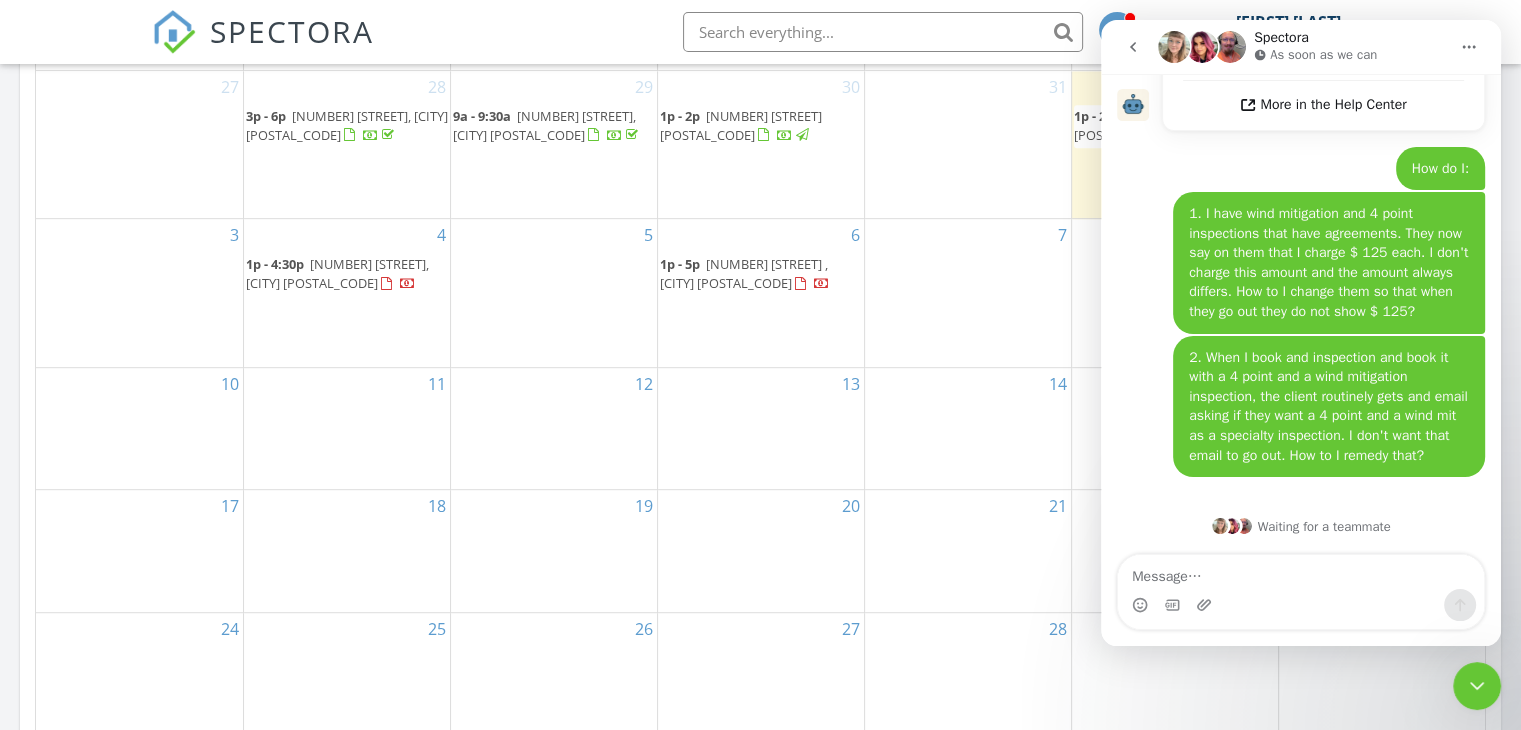 click on "425 46th St NW , Bradenton 34209" at bounding box center (744, 273) 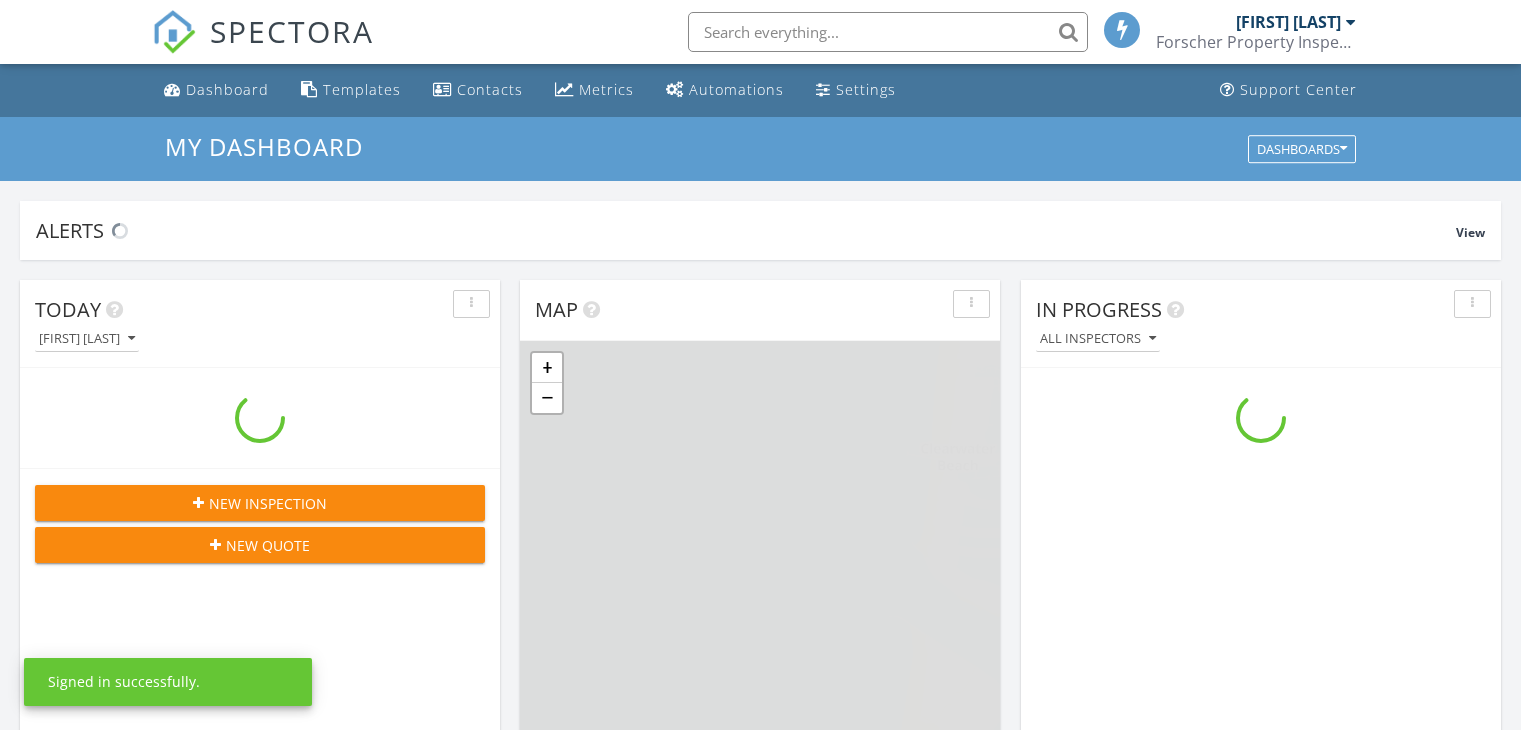 scroll, scrollTop: 0, scrollLeft: 0, axis: both 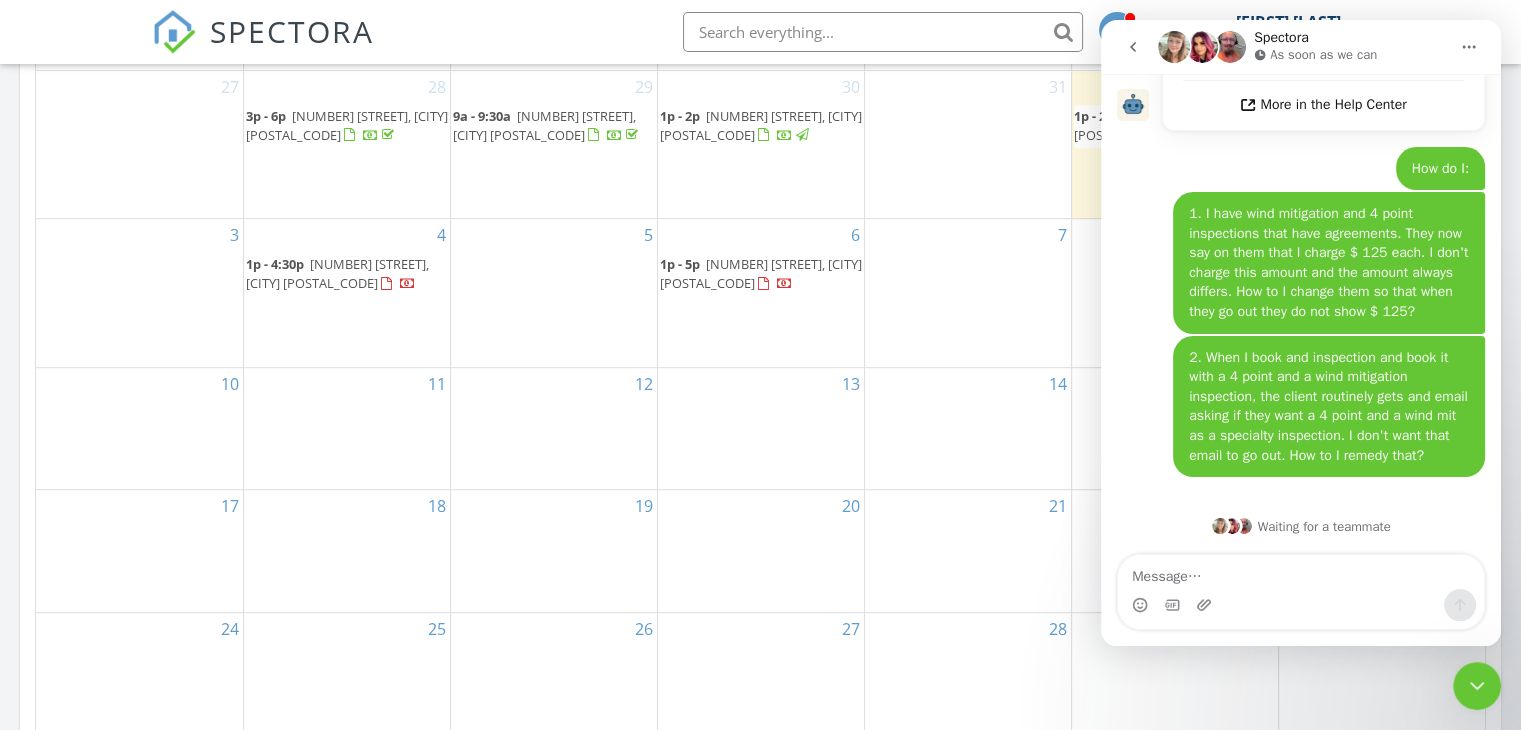 click on "[NUMBER] [STREET], [CITY] [POSTAL_CODE]" at bounding box center [761, 273] 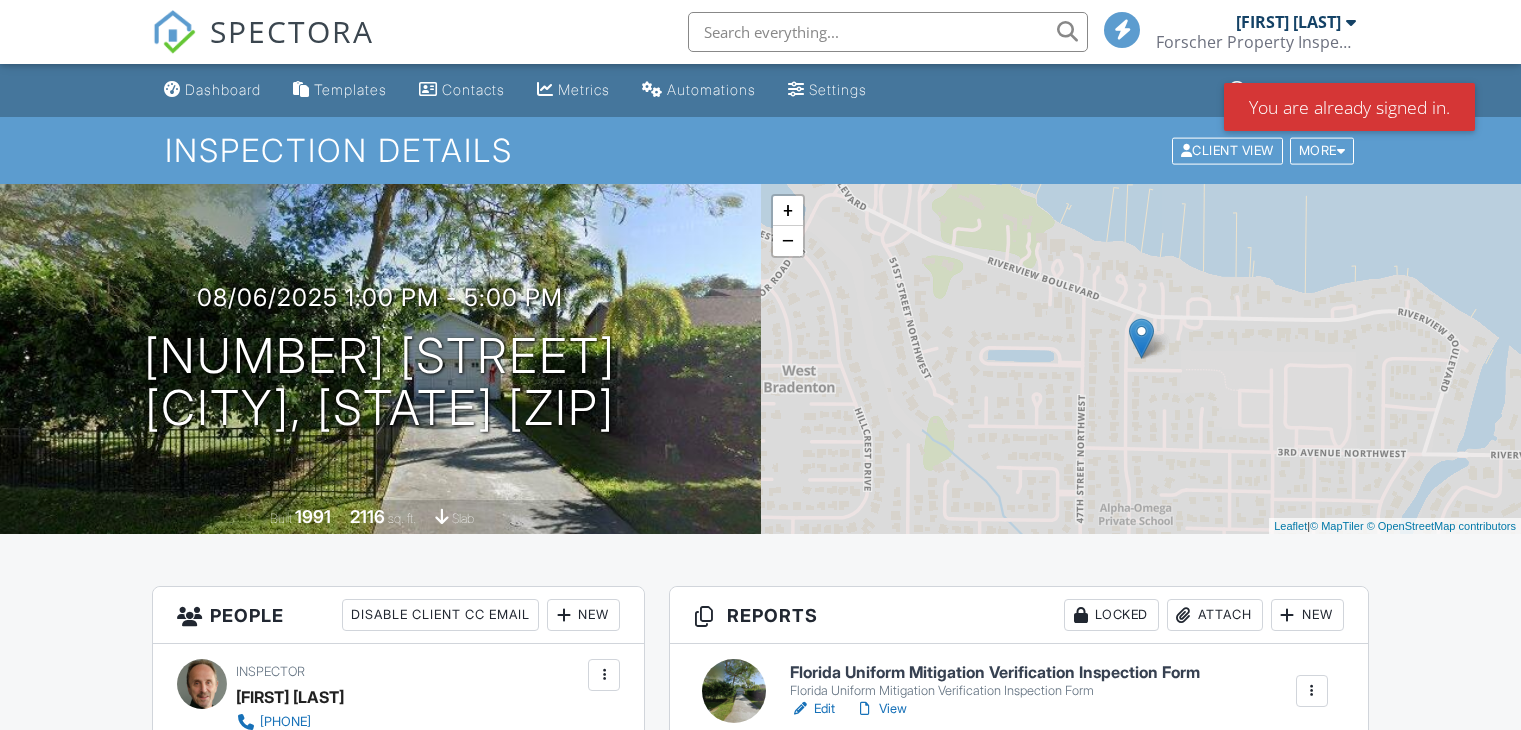 scroll, scrollTop: 0, scrollLeft: 0, axis: both 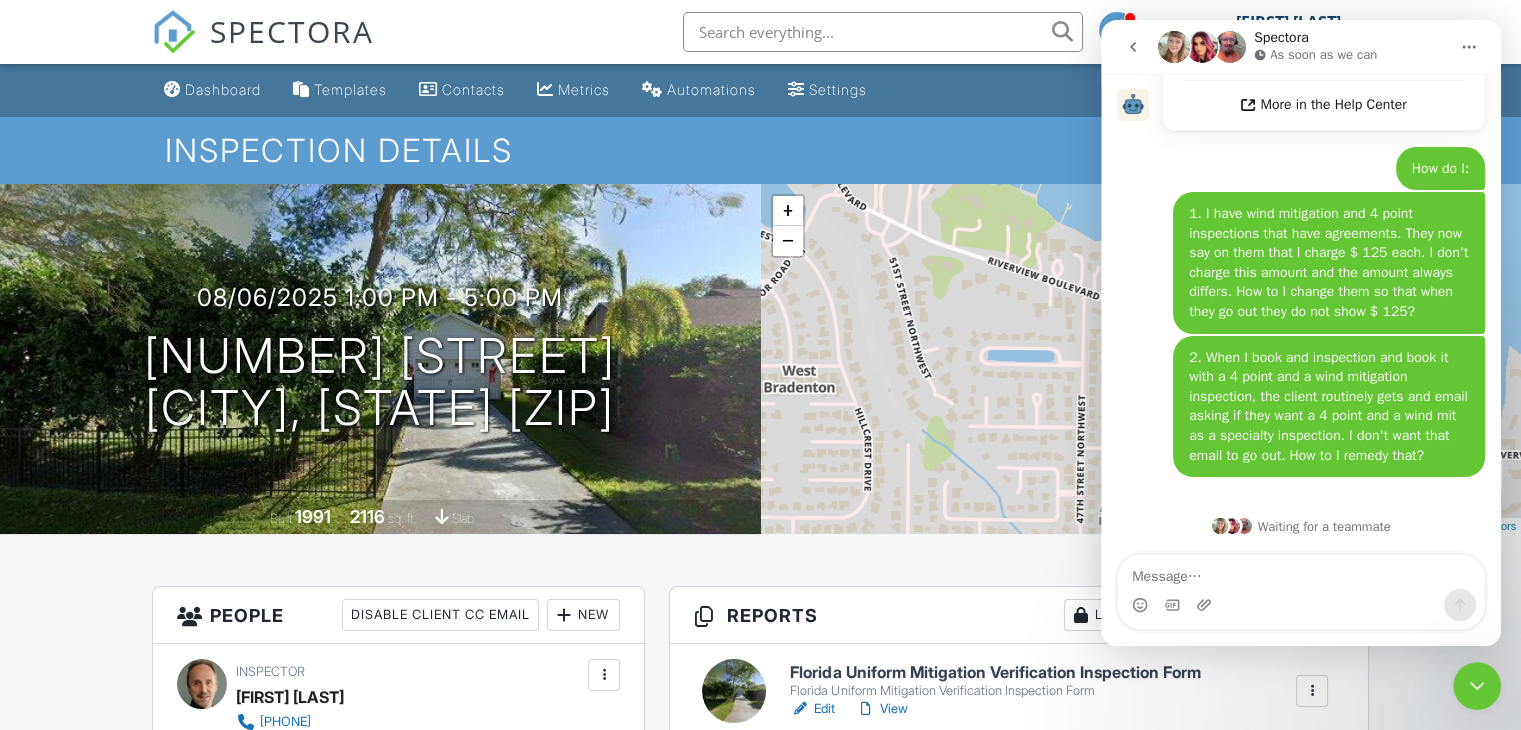 click 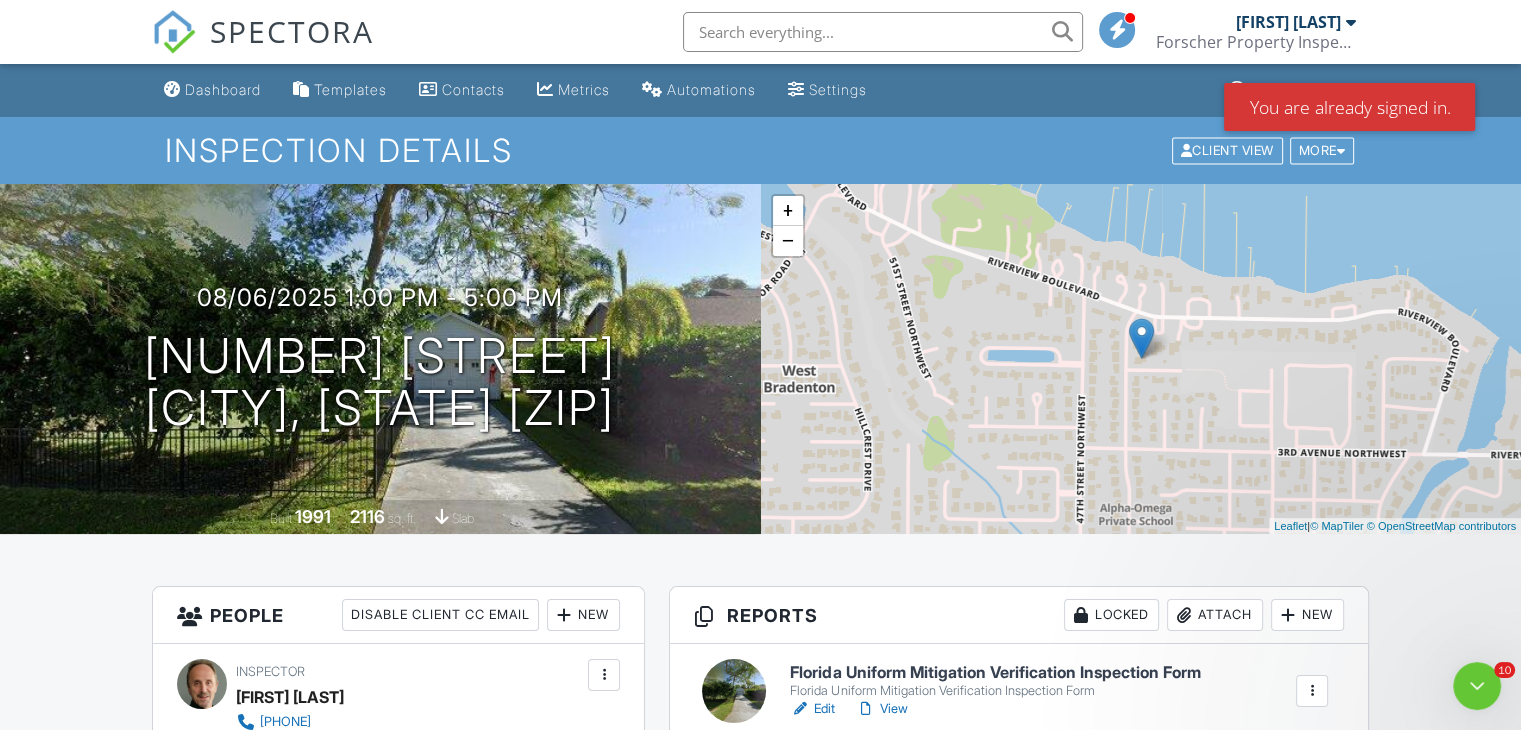 scroll, scrollTop: 0, scrollLeft: 0, axis: both 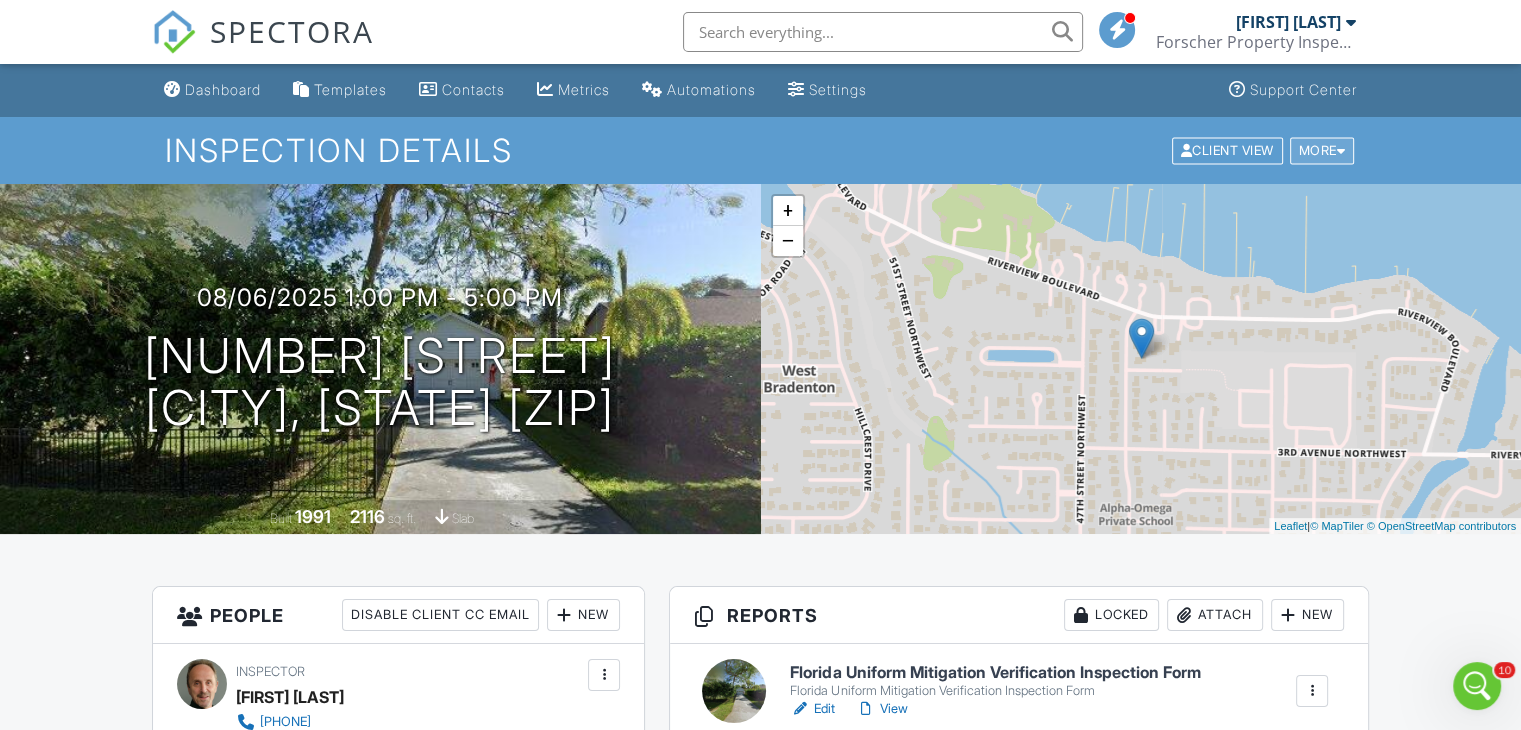 click at bounding box center [1341, 150] 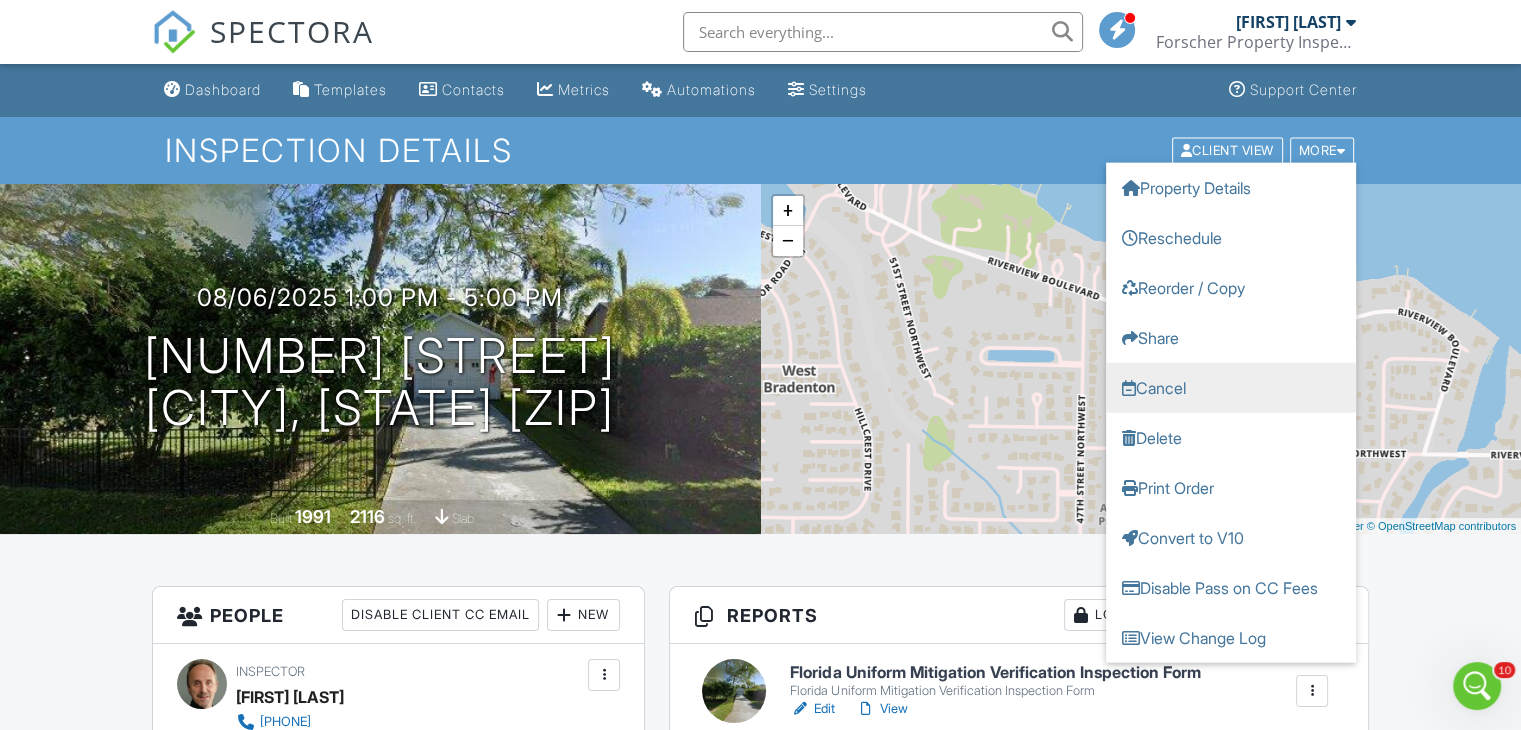 click on "Cancel" at bounding box center [1231, 387] 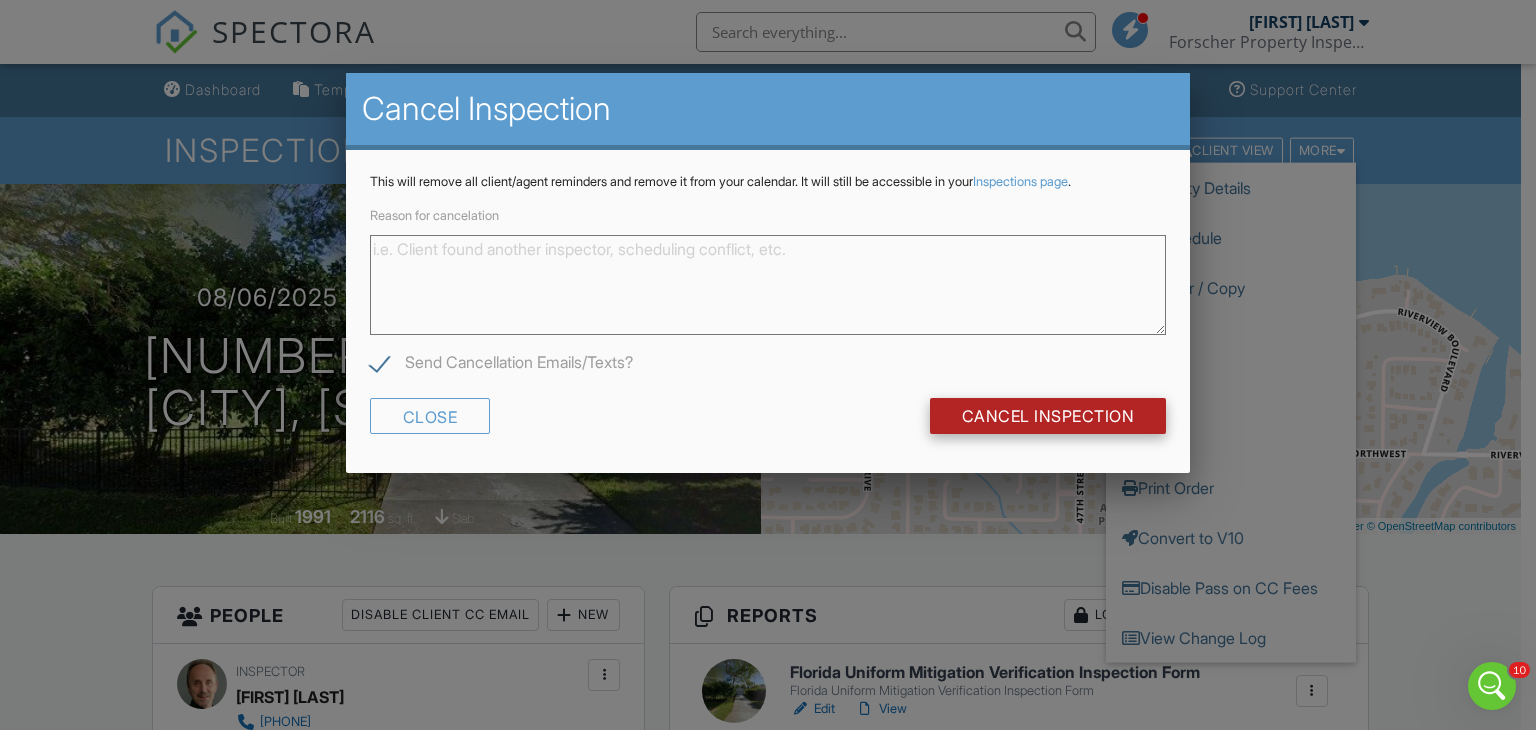 click on "Cancel Inspection" at bounding box center [1048, 416] 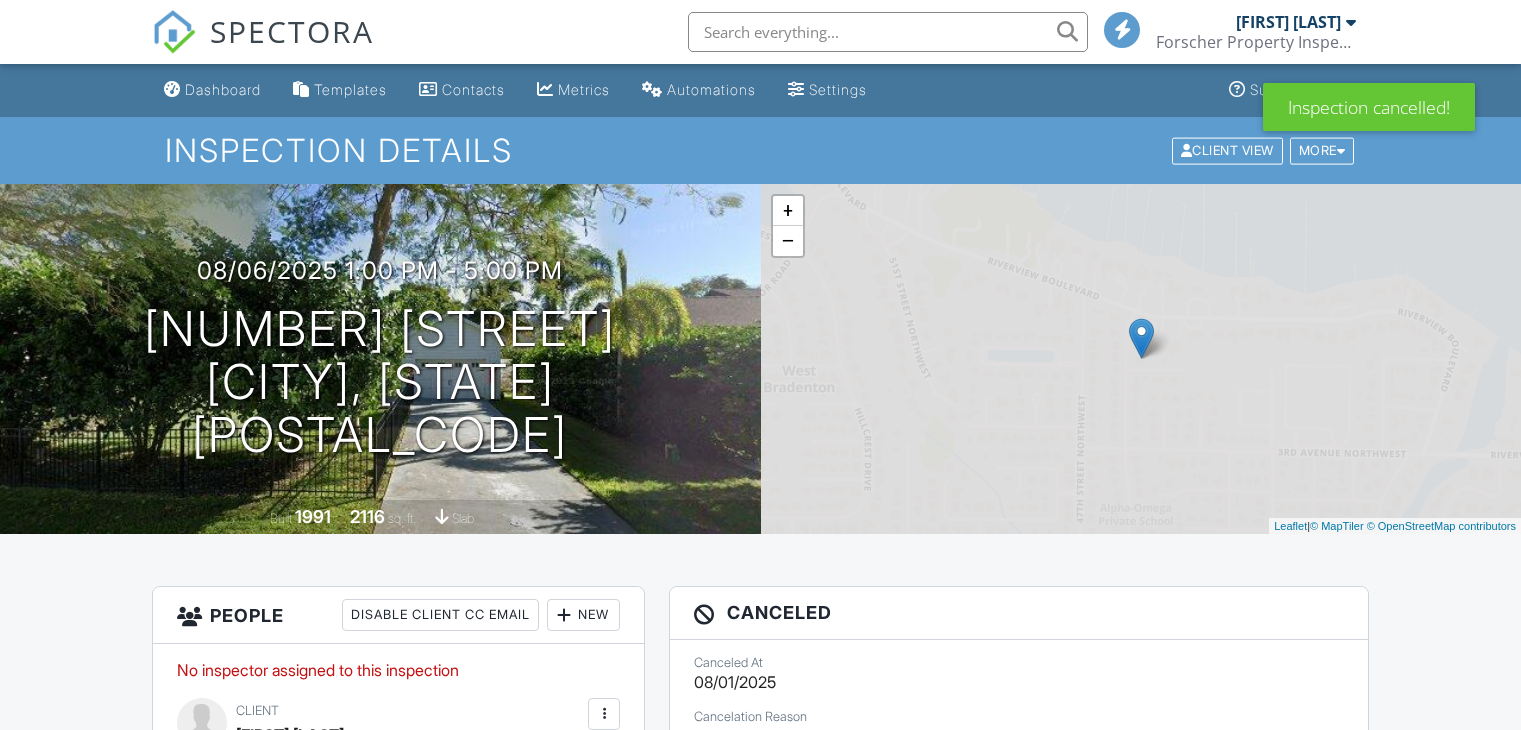scroll, scrollTop: 0, scrollLeft: 0, axis: both 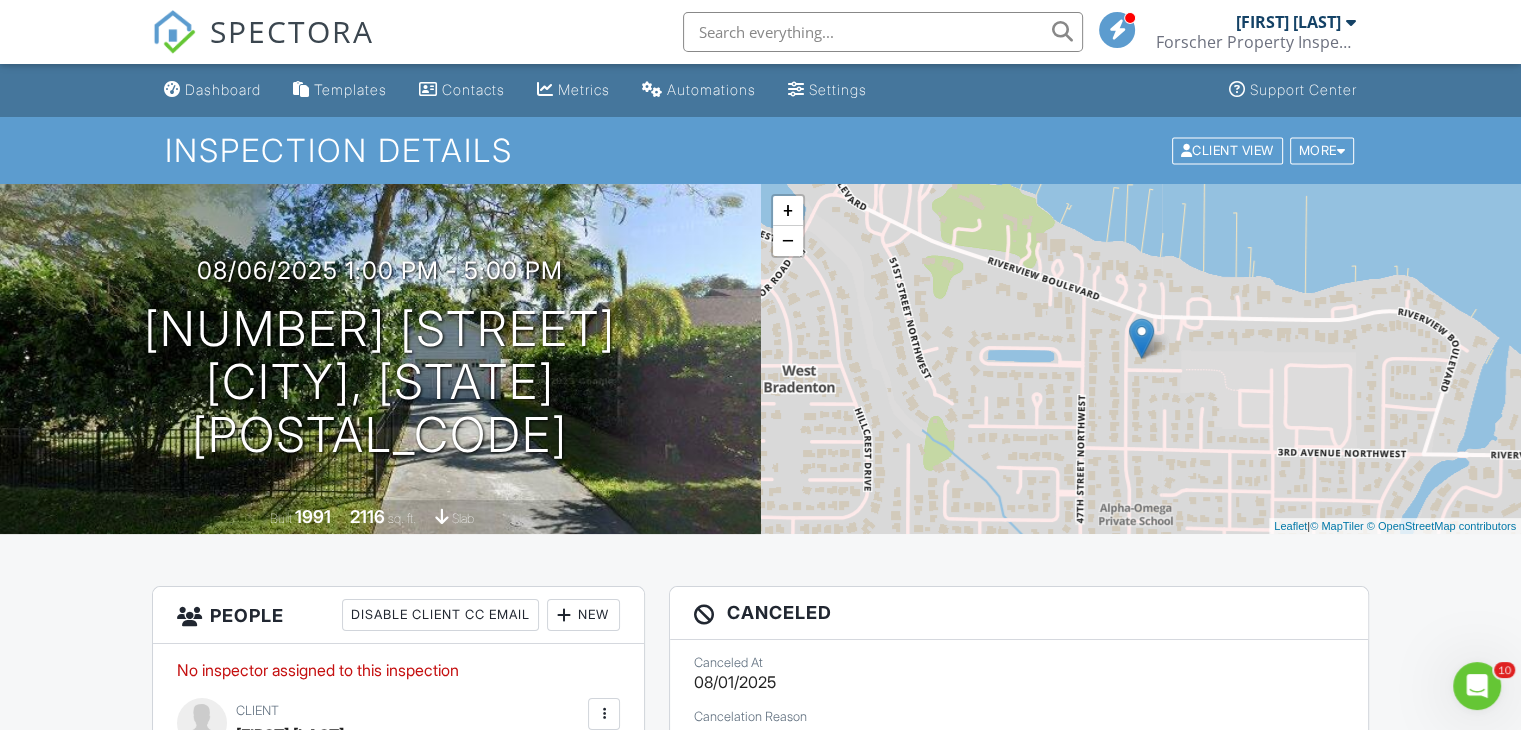 click at bounding box center (1351, 22) 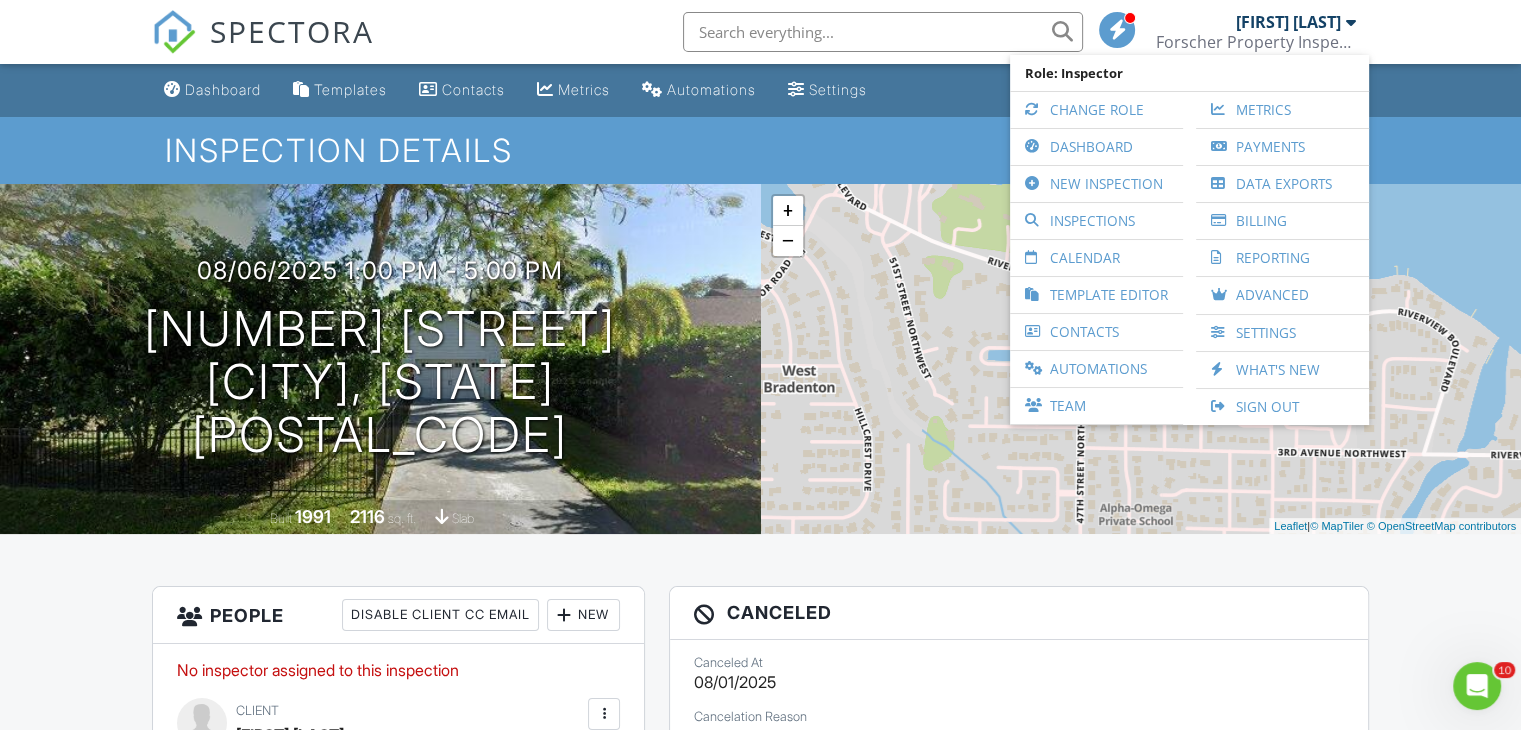 click 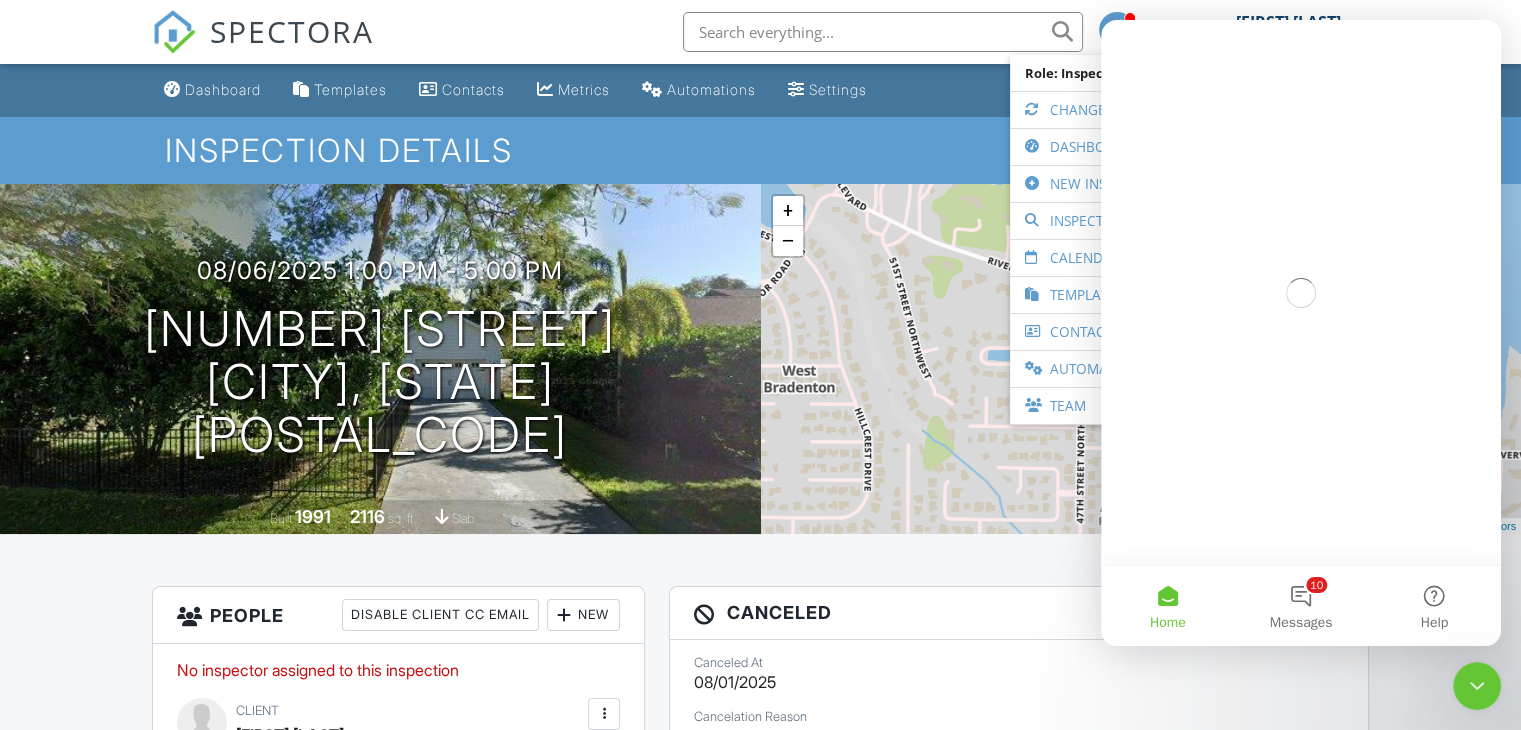scroll, scrollTop: 0, scrollLeft: 0, axis: both 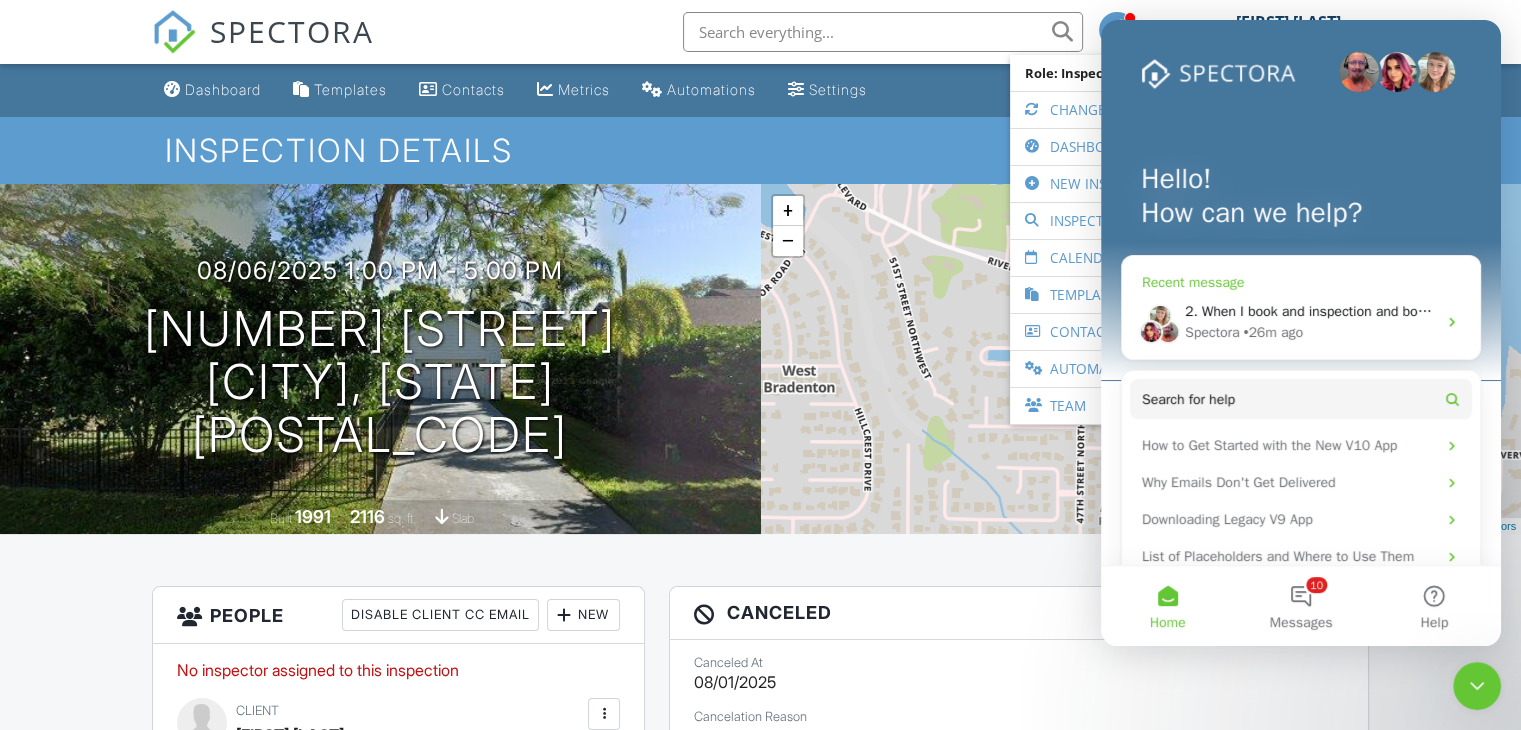 click on "2. When I book and inspection and book it with a 4 point and a wind mitigation inspection, the client routinely gets and email asking if they want a 4 point and a wind mit as a specialty inspection. I don't want that email to go out. How to I remedy that? Spectora •  26m ago" at bounding box center [1301, 322] 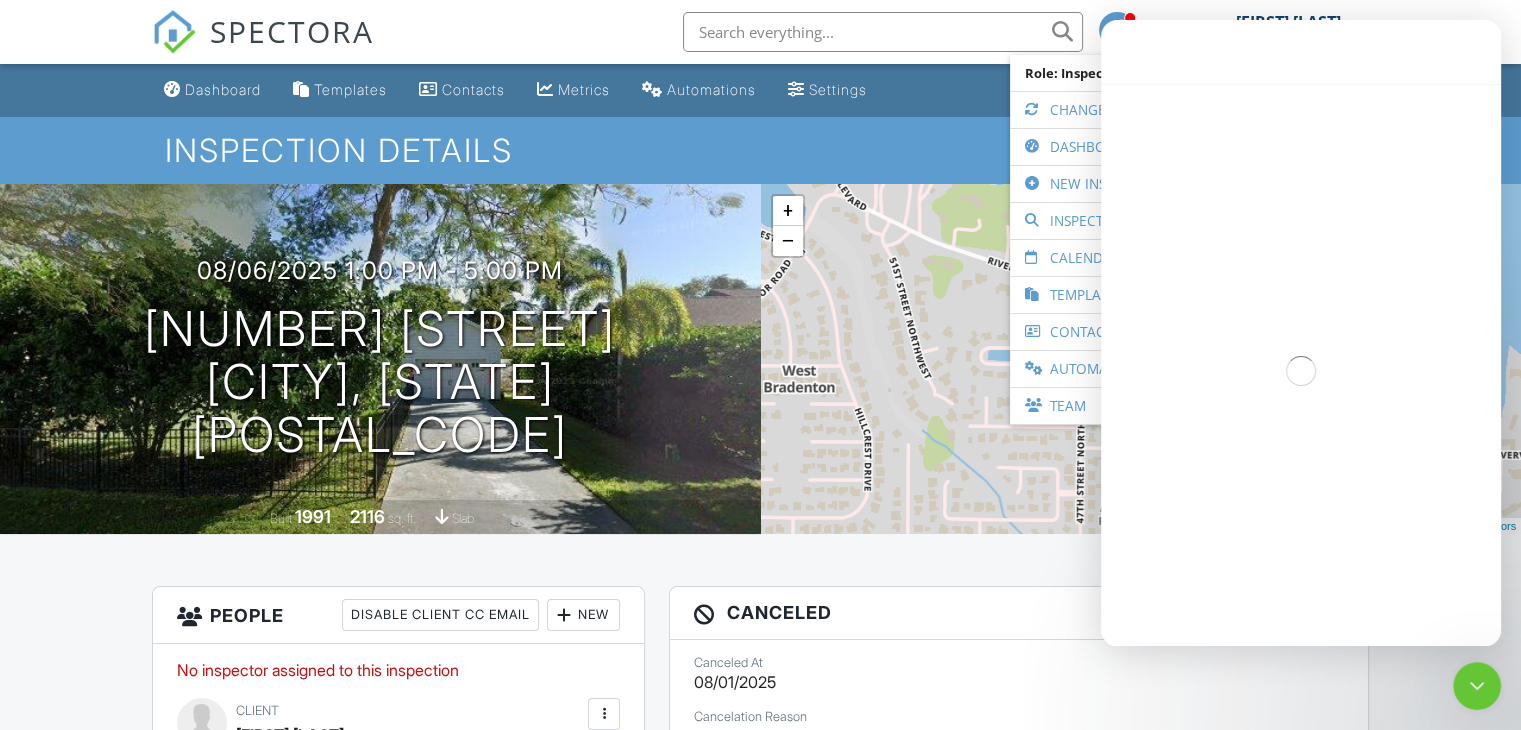 scroll, scrollTop: 728, scrollLeft: 0, axis: vertical 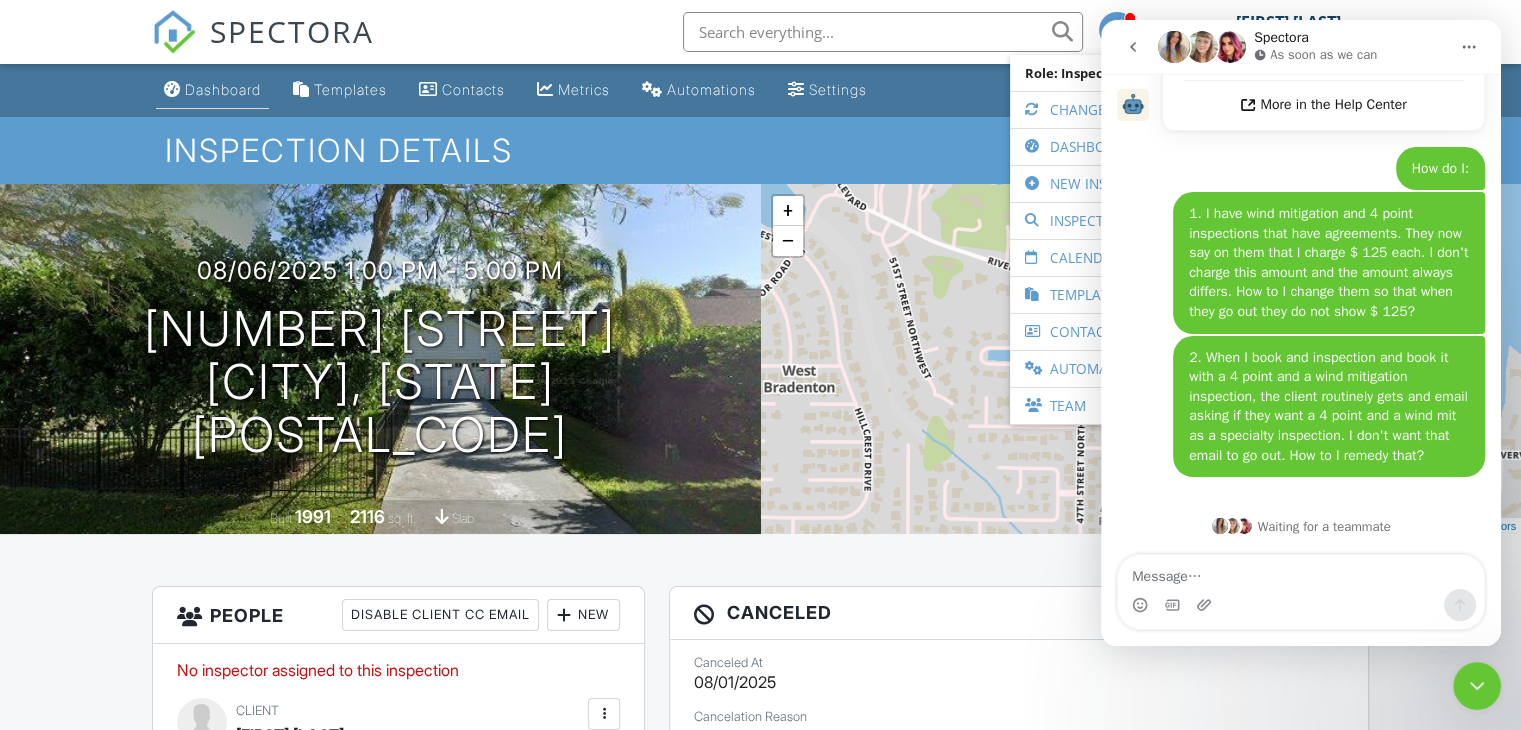 click on "Dashboard" at bounding box center [223, 89] 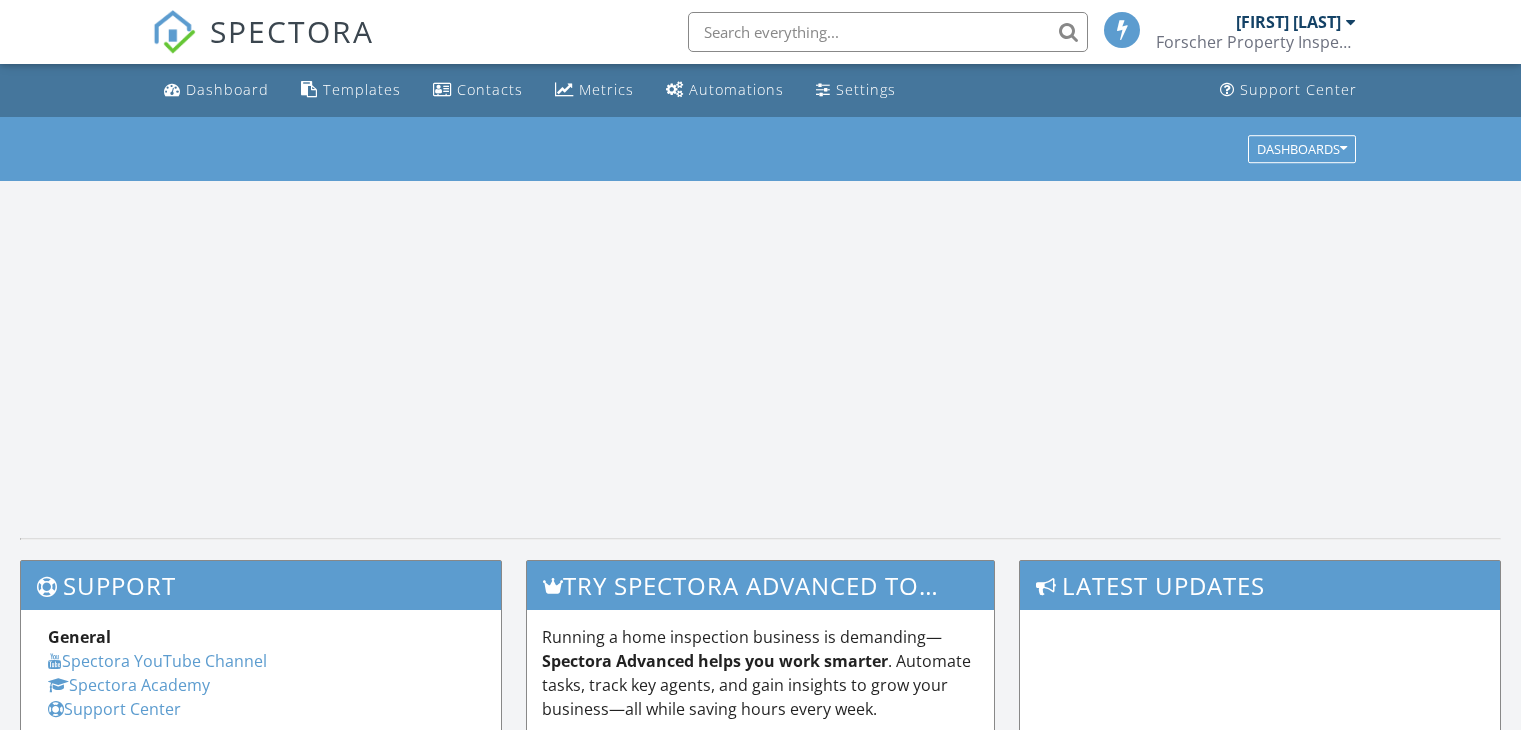 scroll, scrollTop: 0, scrollLeft: 0, axis: both 